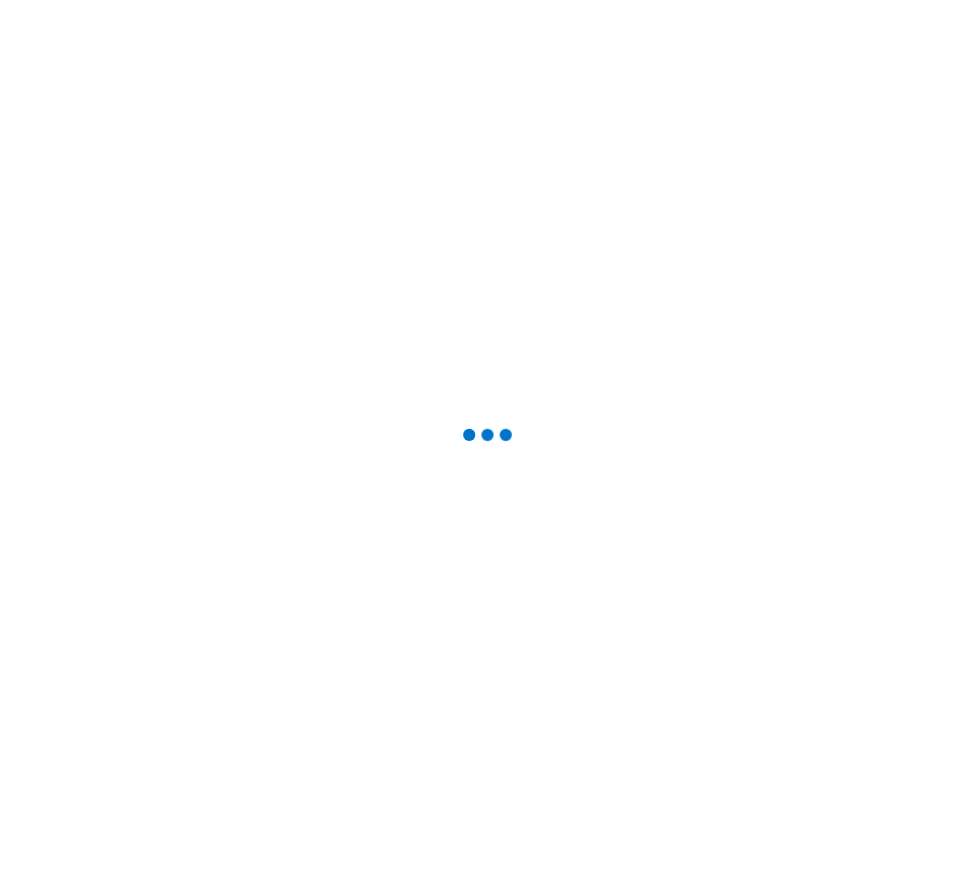 scroll, scrollTop: 0, scrollLeft: 0, axis: both 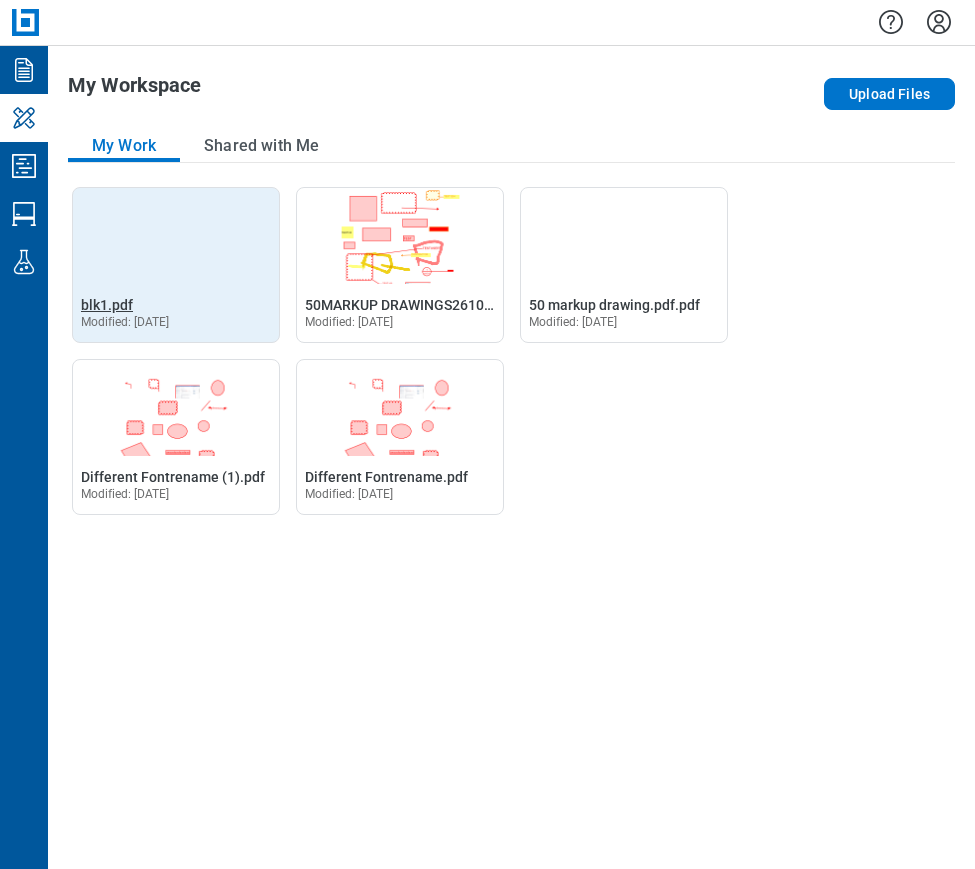 click on "blk1.pdf" at bounding box center [107, 305] 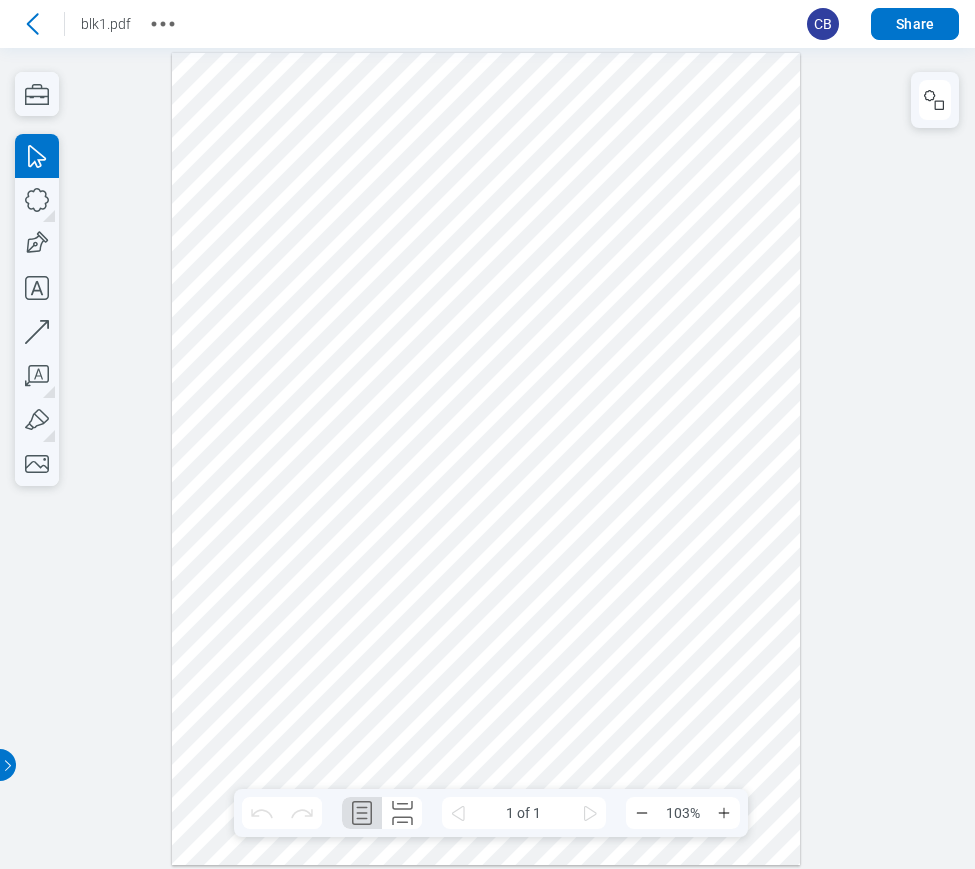 scroll, scrollTop: 0, scrollLeft: 0, axis: both 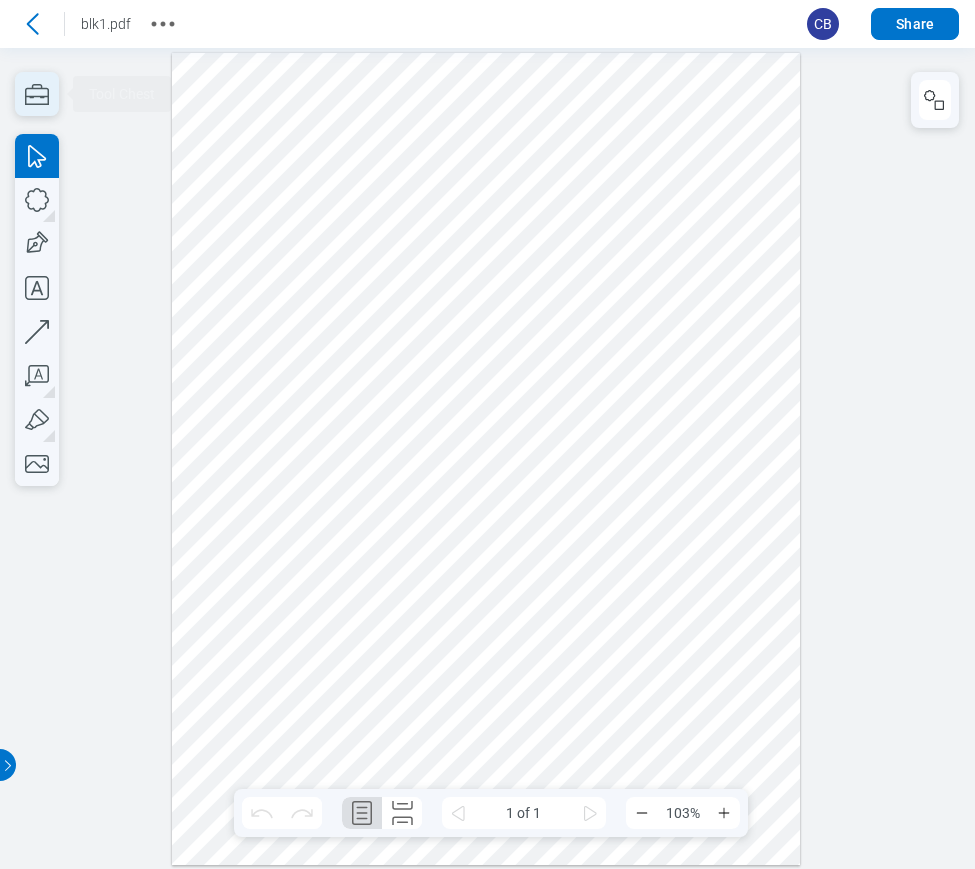 click 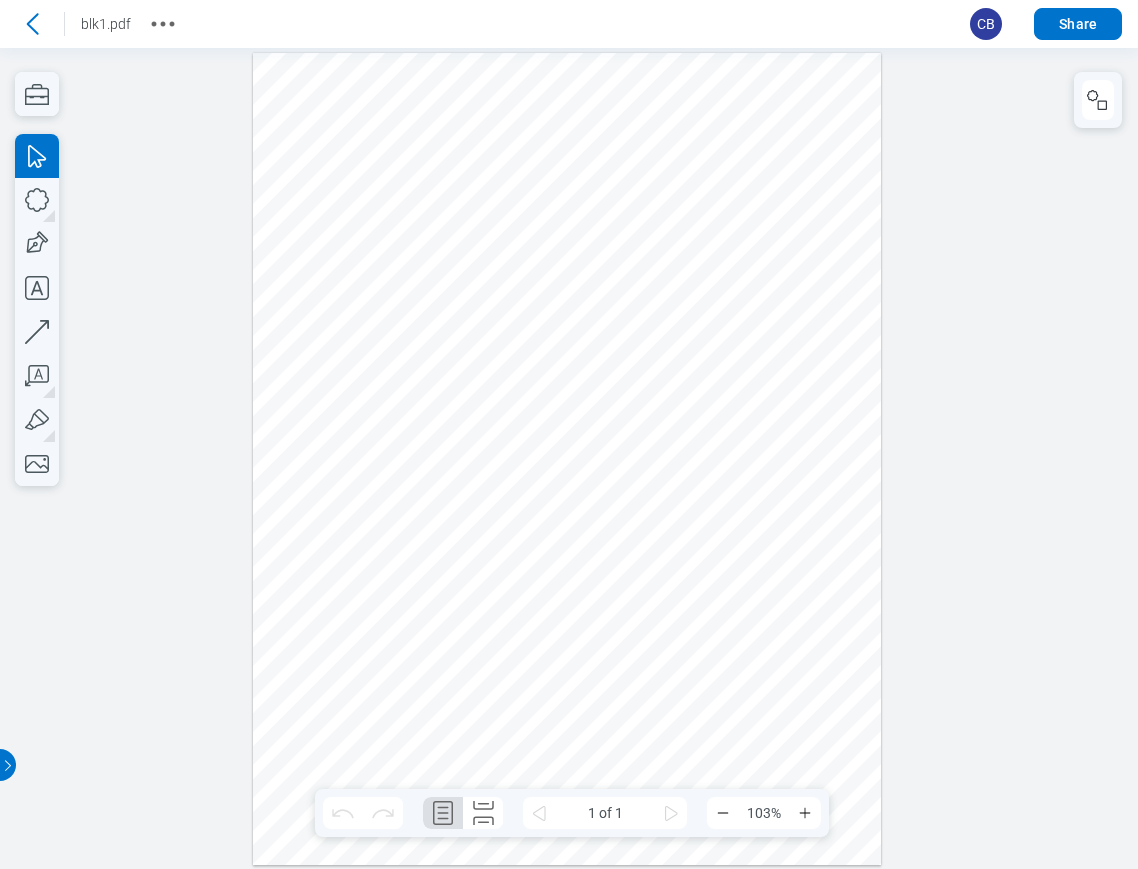 scroll, scrollTop: 0, scrollLeft: 0, axis: both 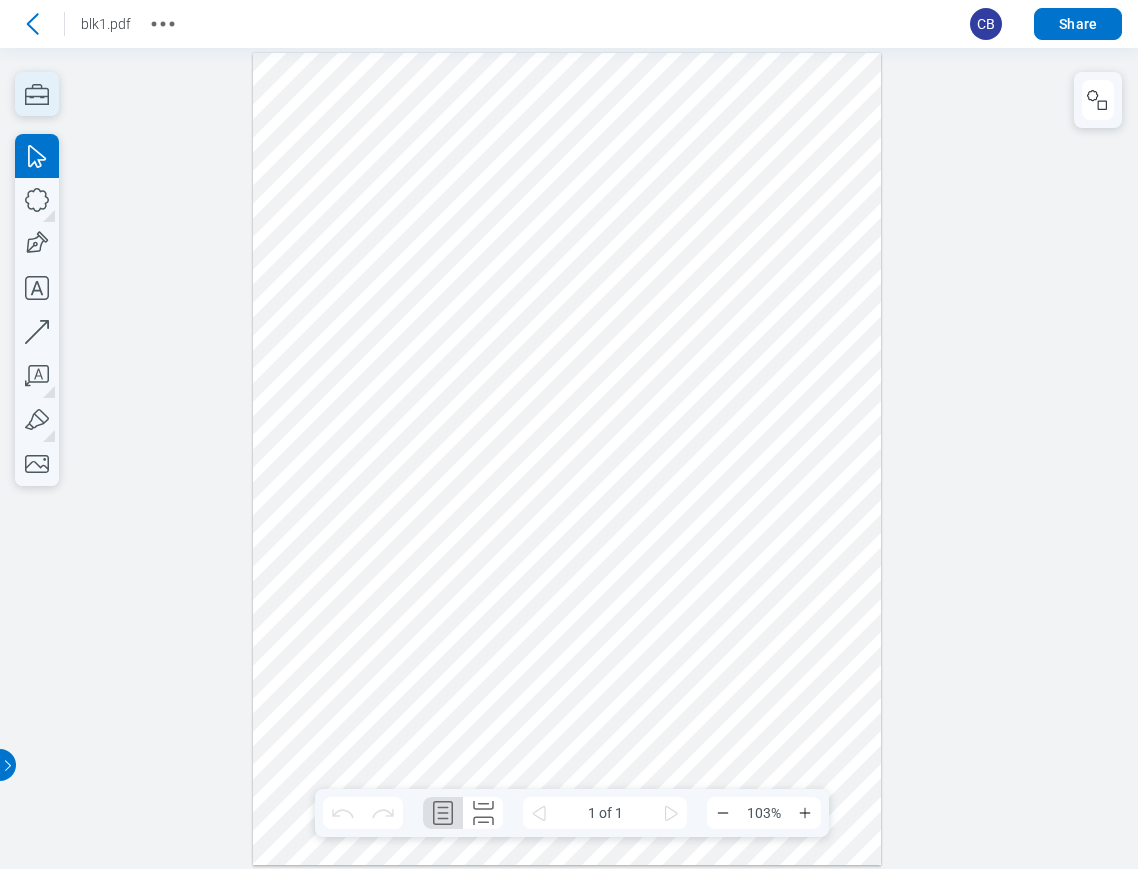 click 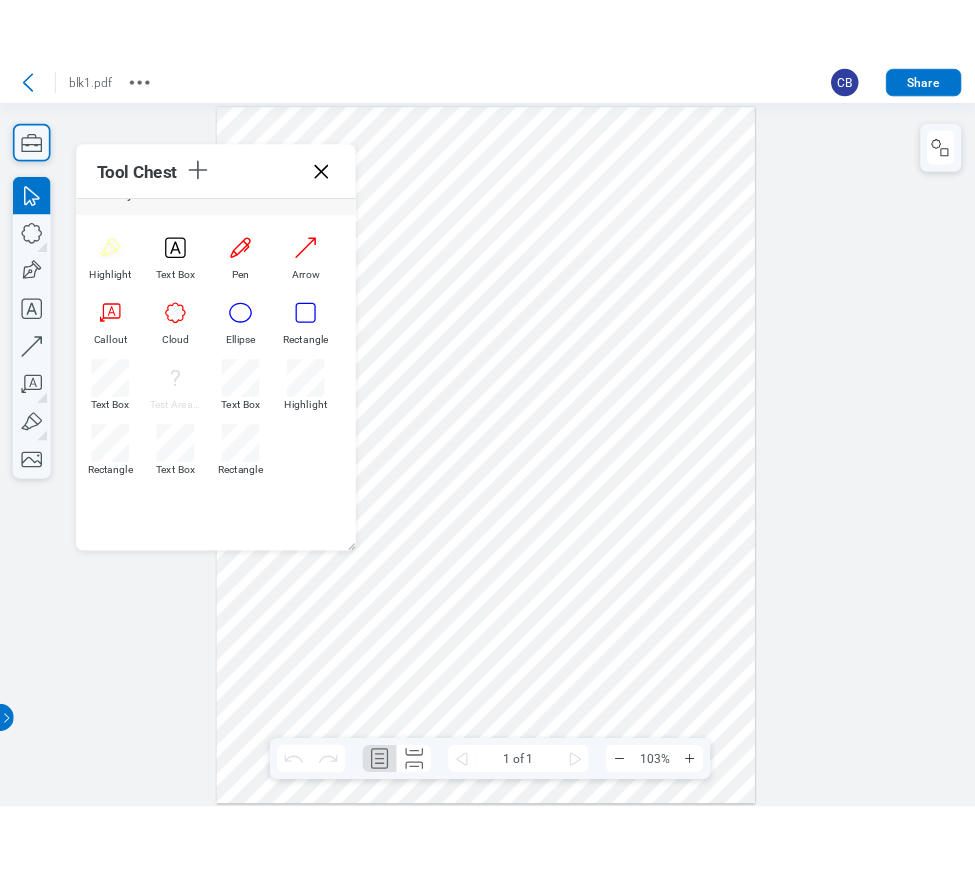 scroll, scrollTop: 34, scrollLeft: 0, axis: vertical 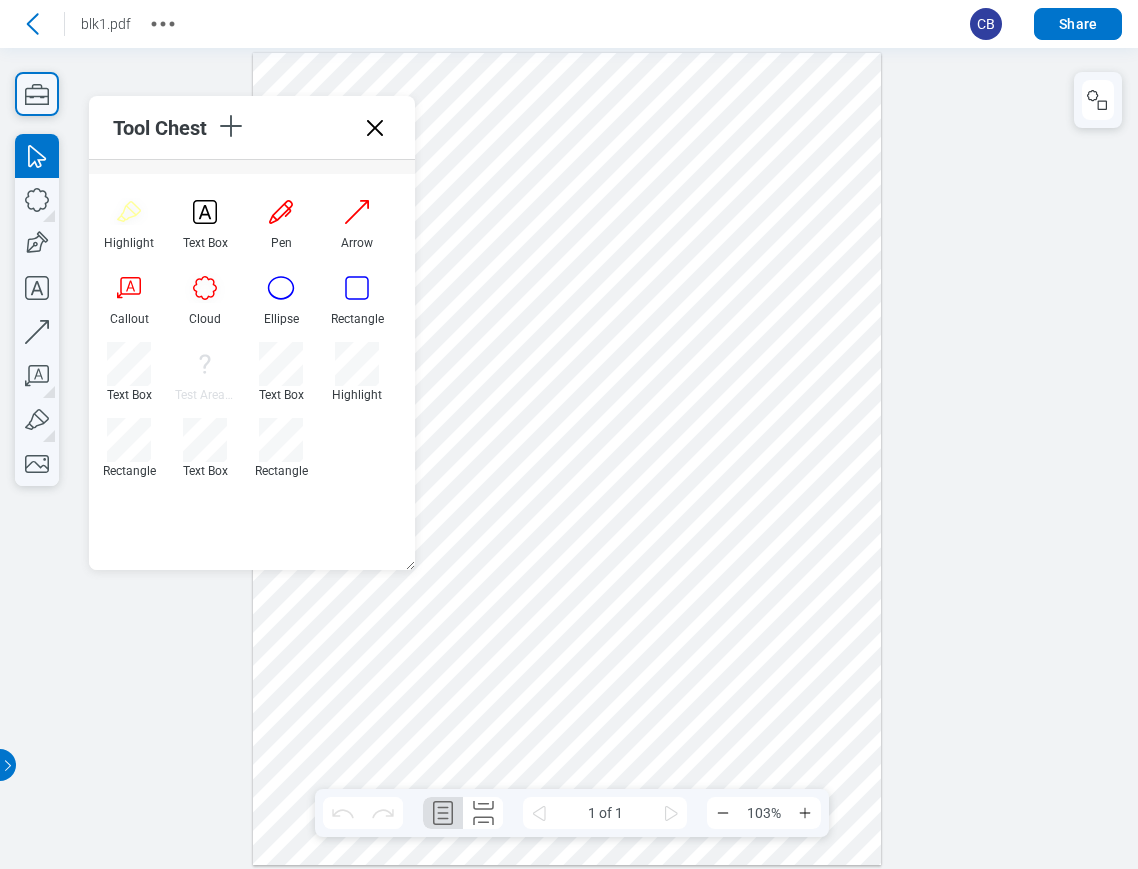 type 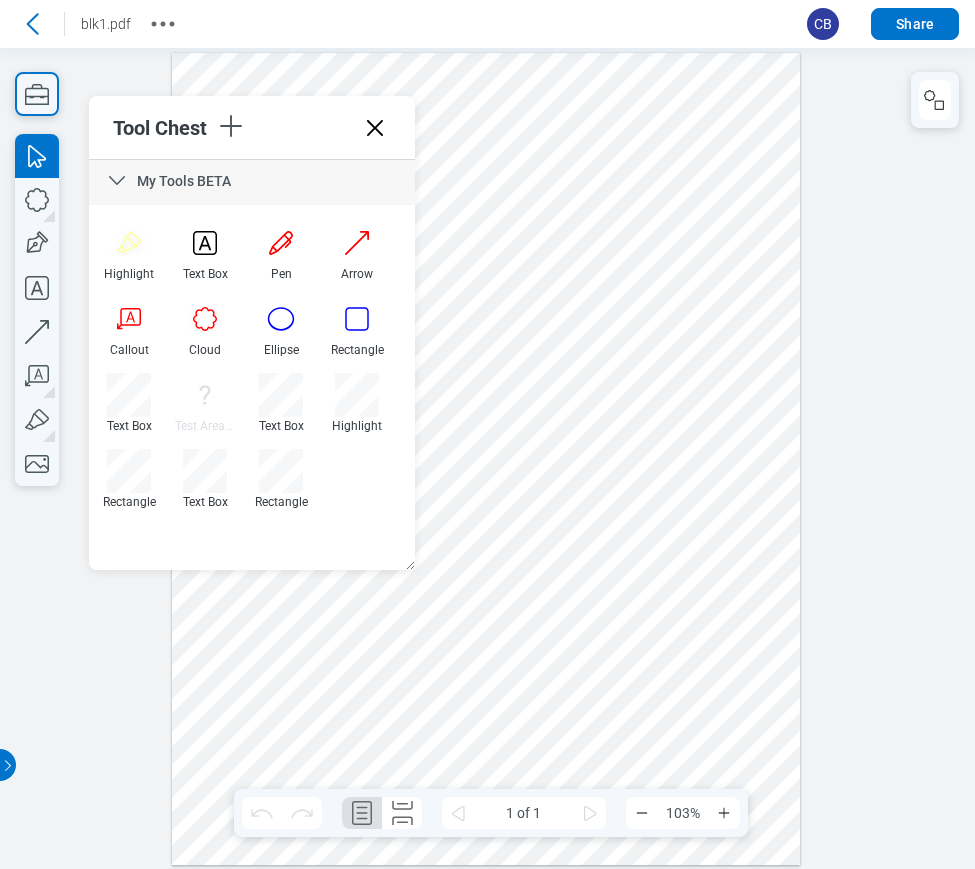 scroll, scrollTop: 0, scrollLeft: 0, axis: both 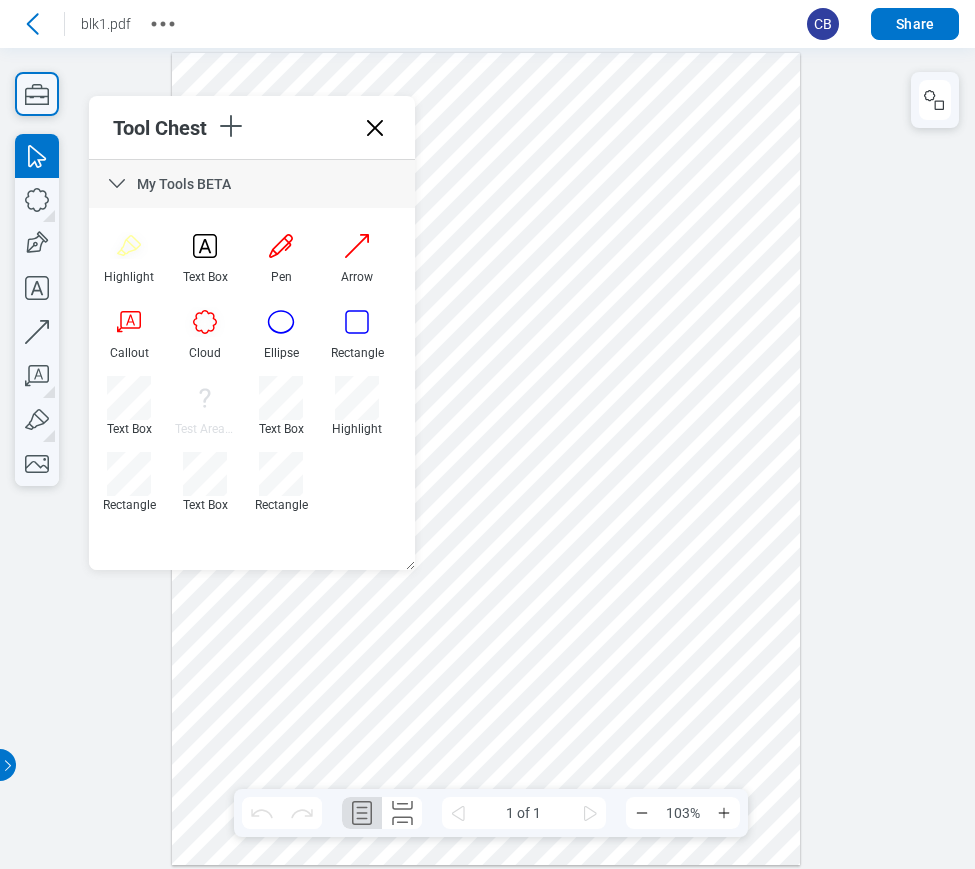 drag, startPoint x: 112, startPoint y: 180, endPoint x: 91, endPoint y: 176, distance: 21.377558 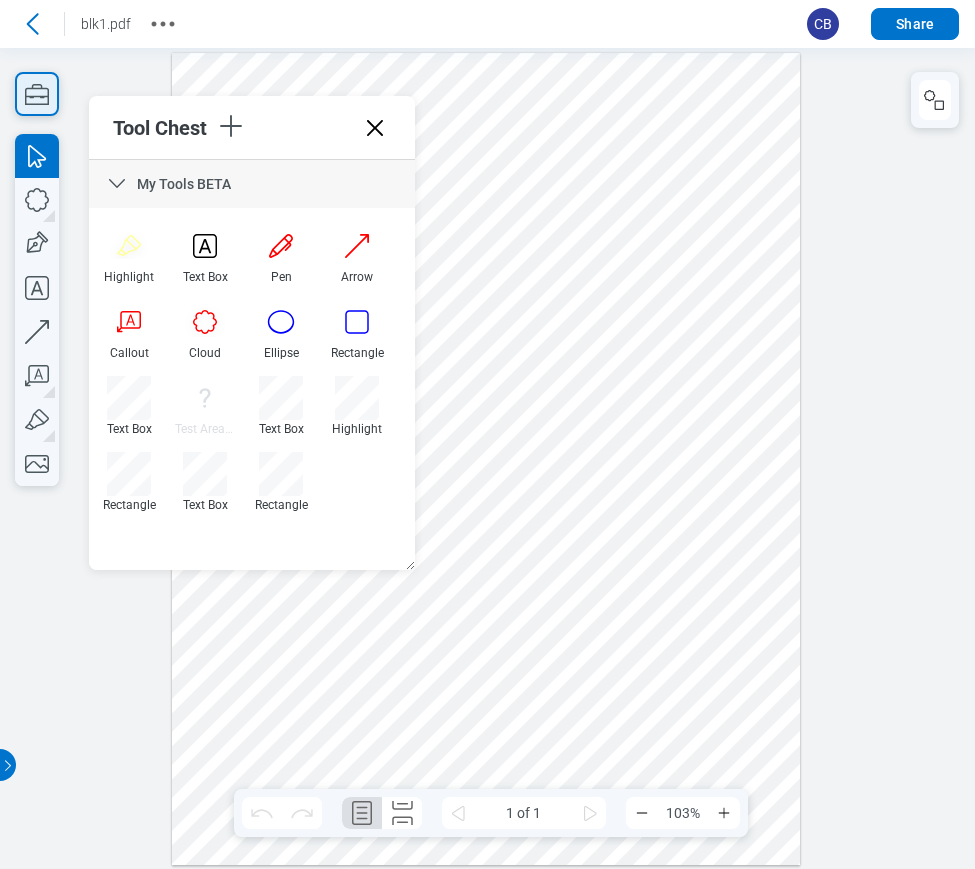 click 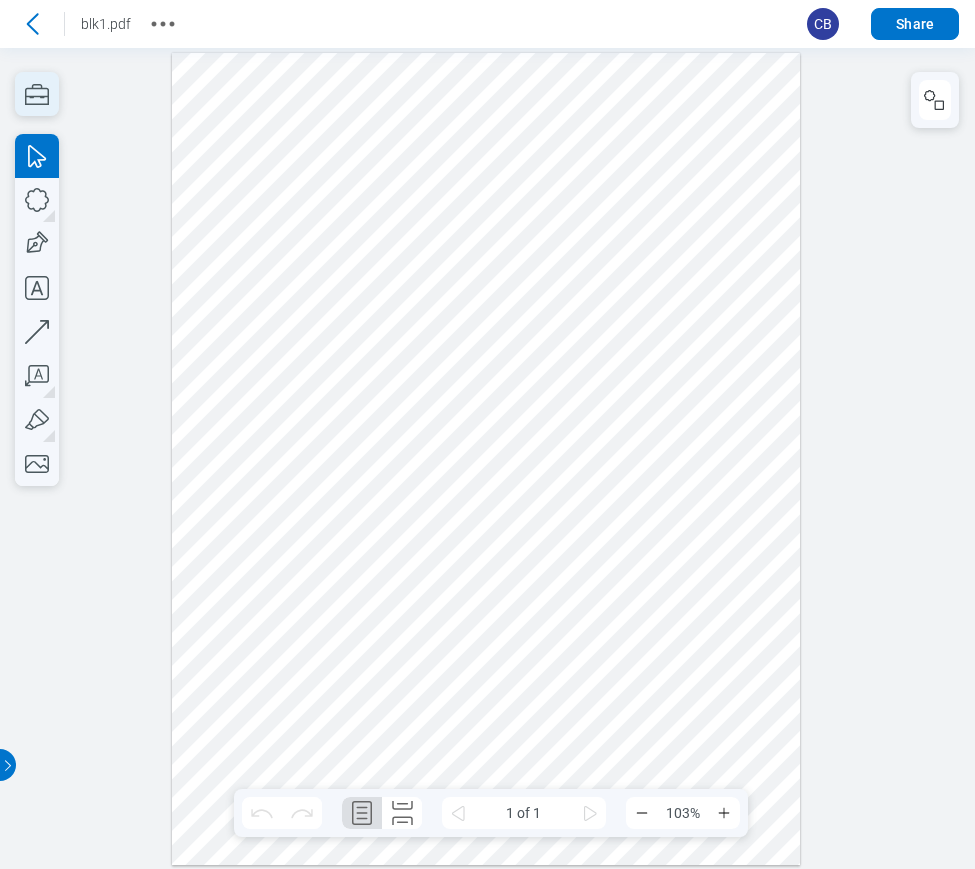 click 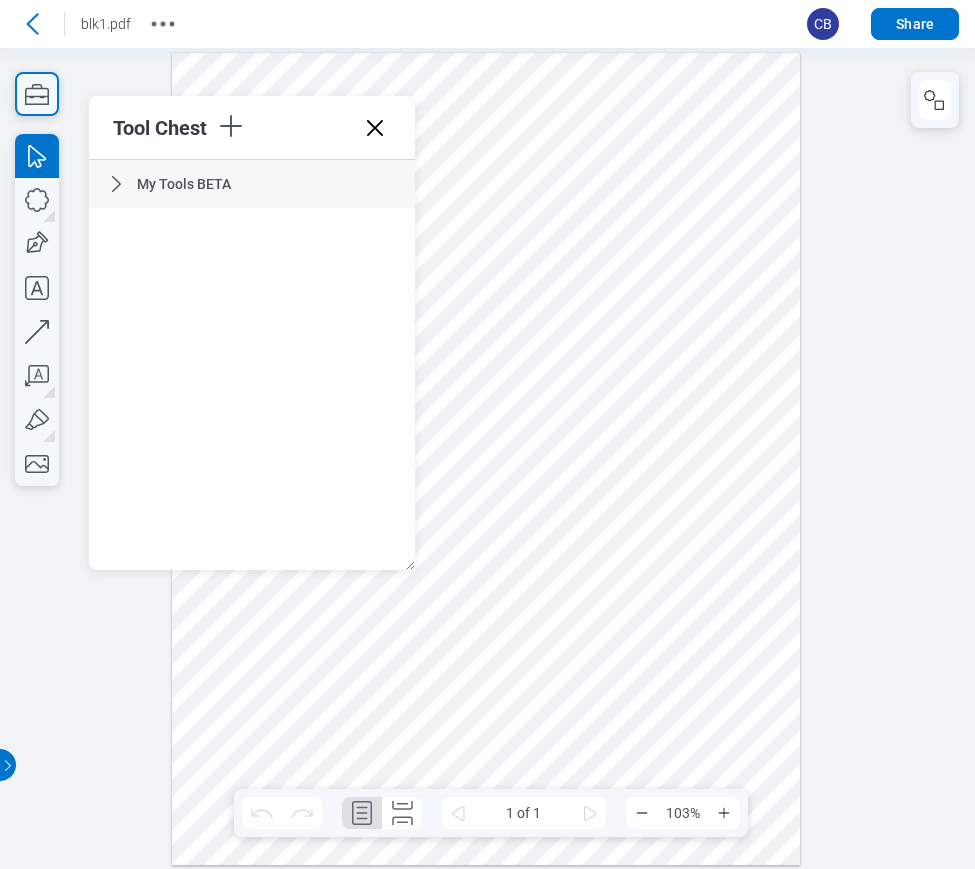 click 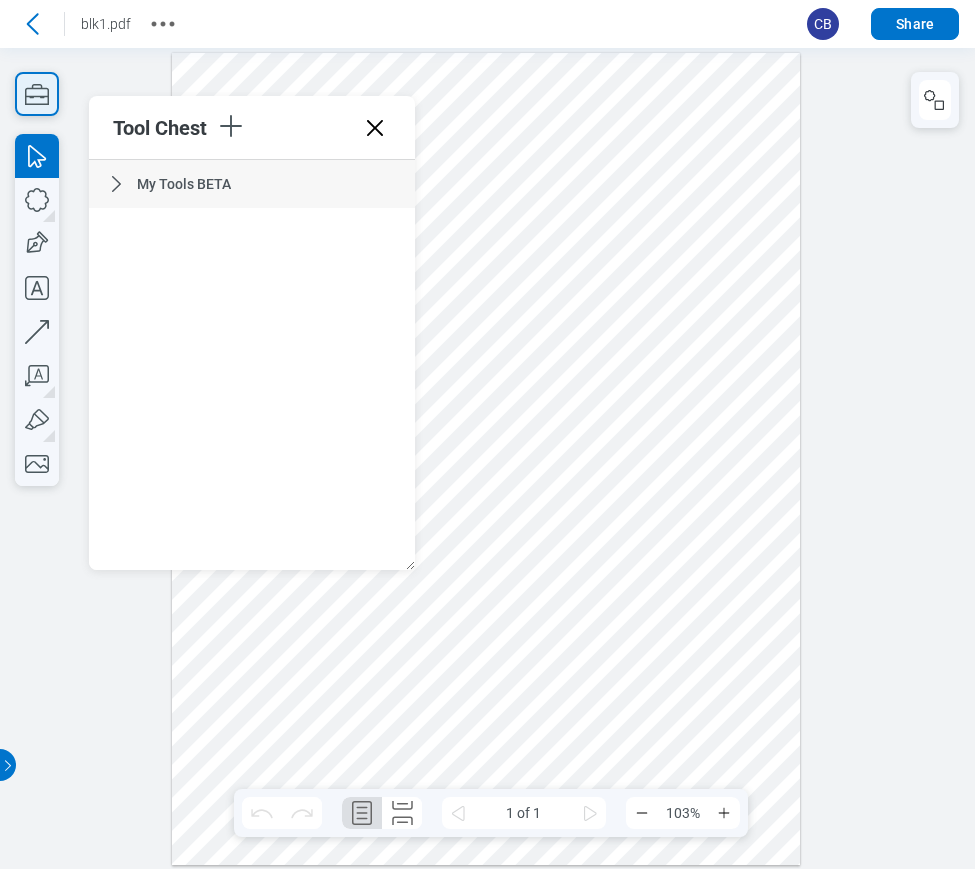 click 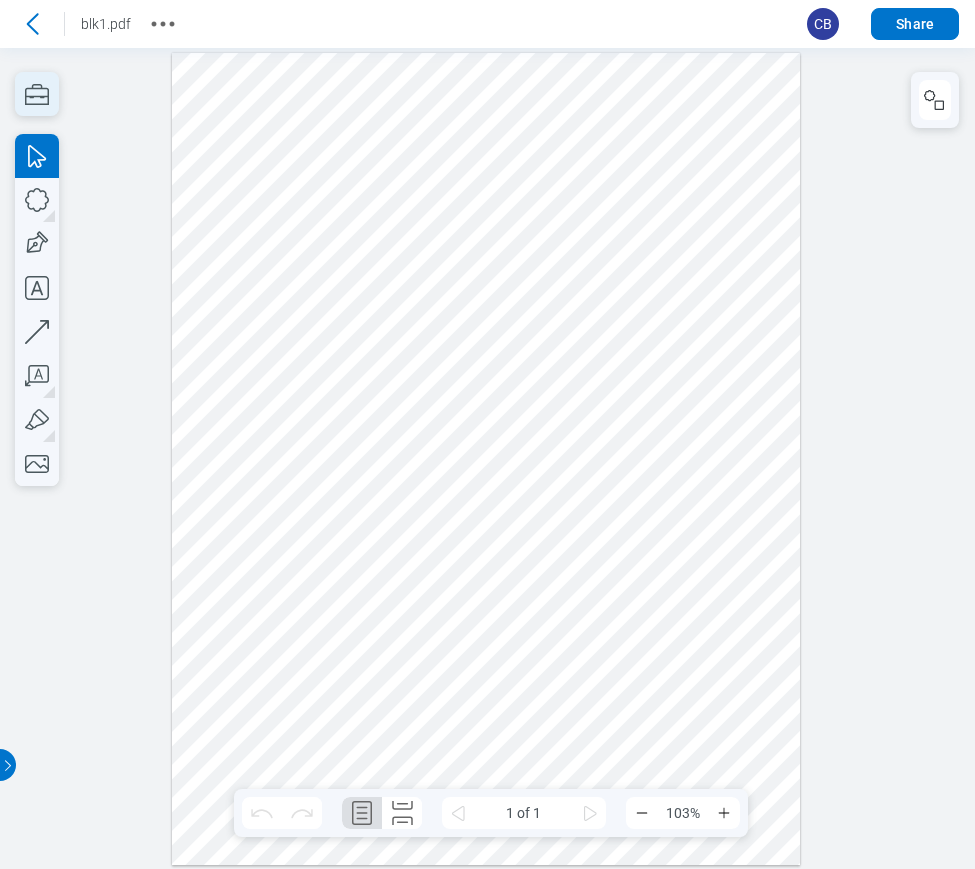 click 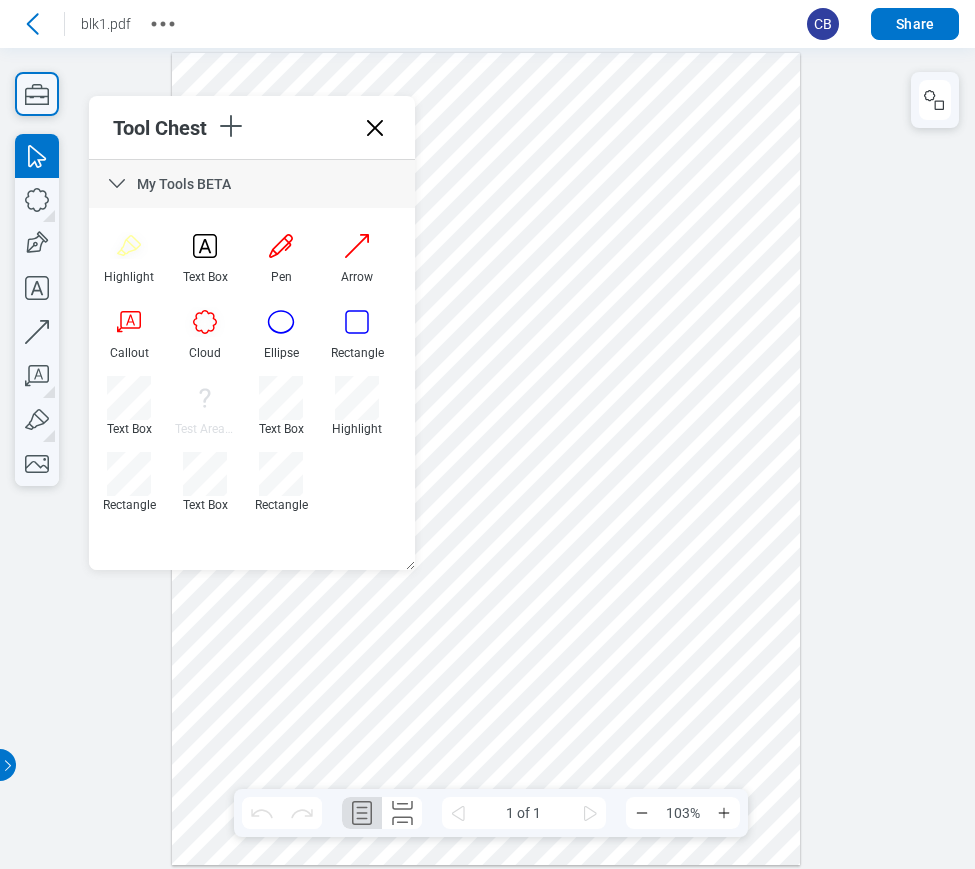 click 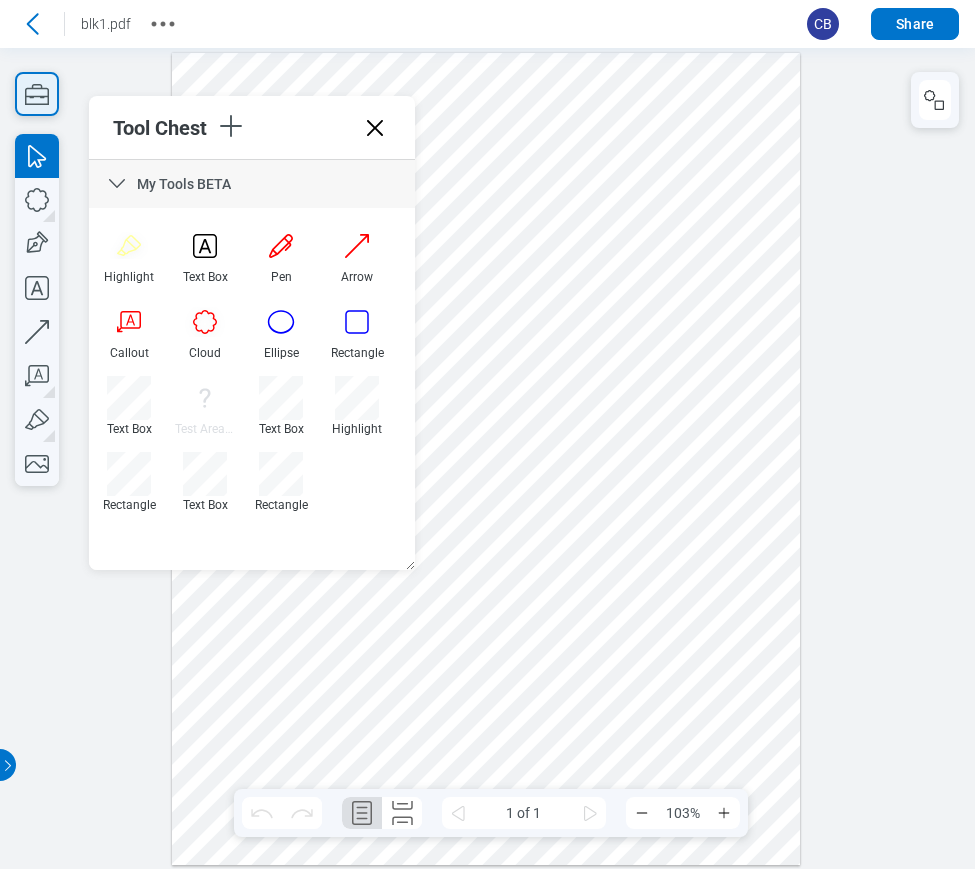 click 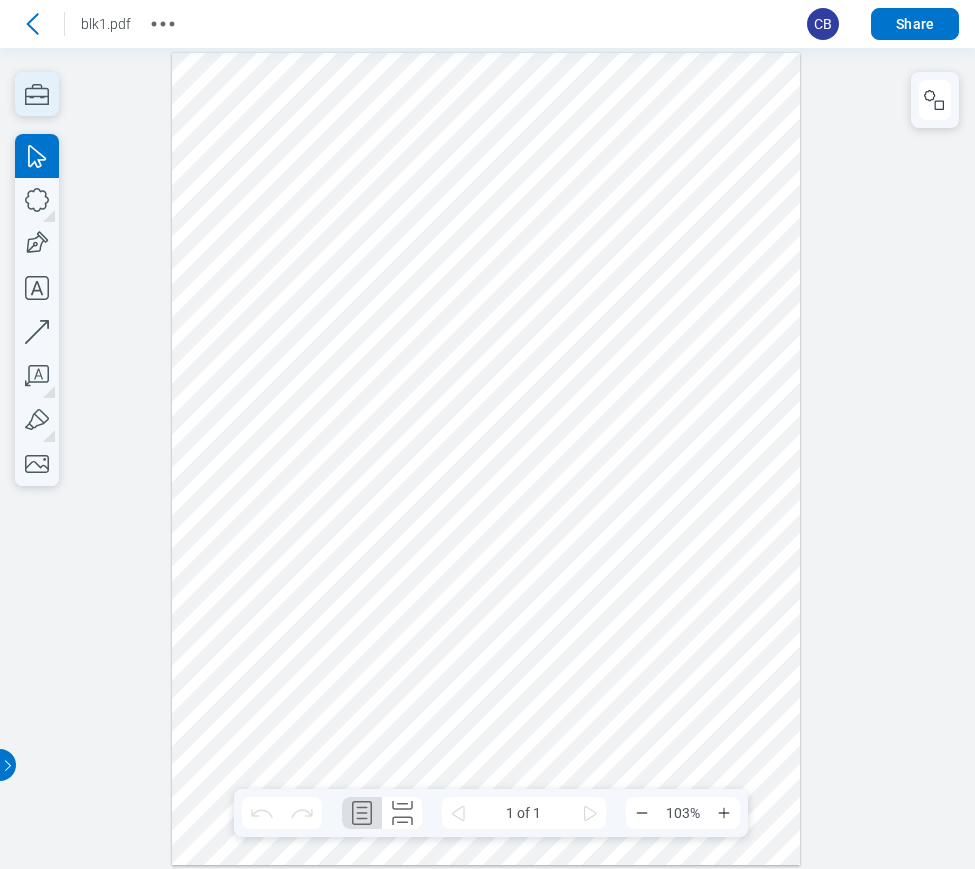 click 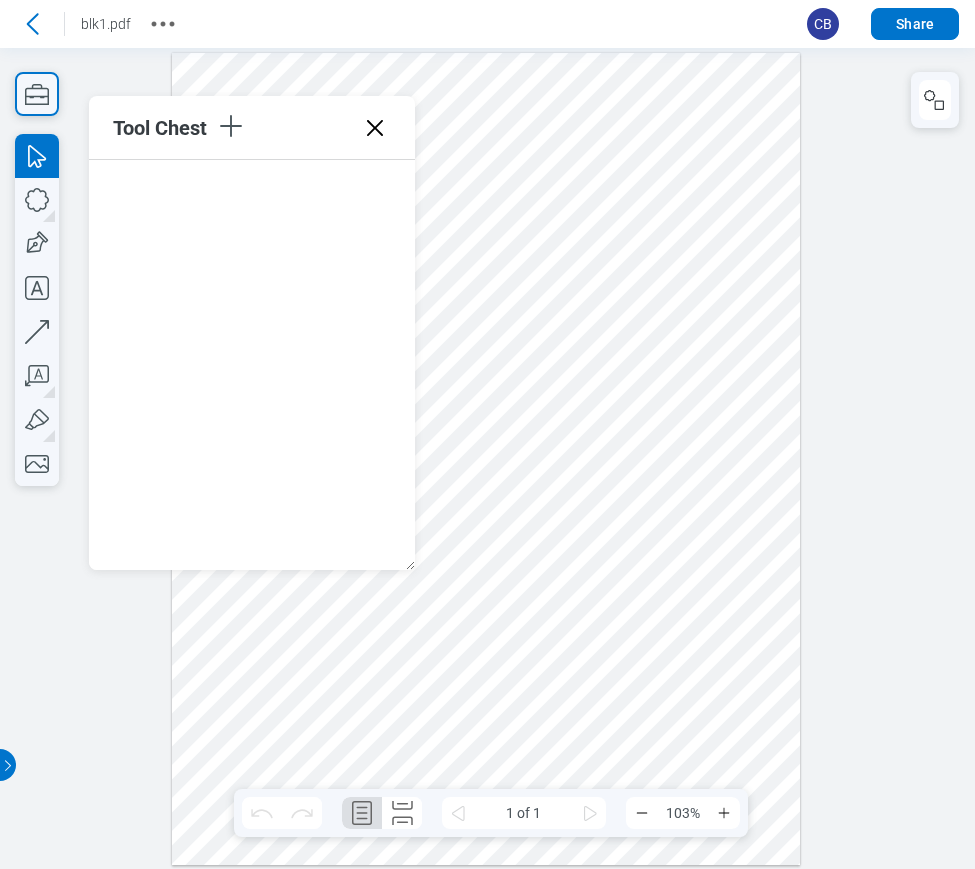 click at bounding box center (487, 458) 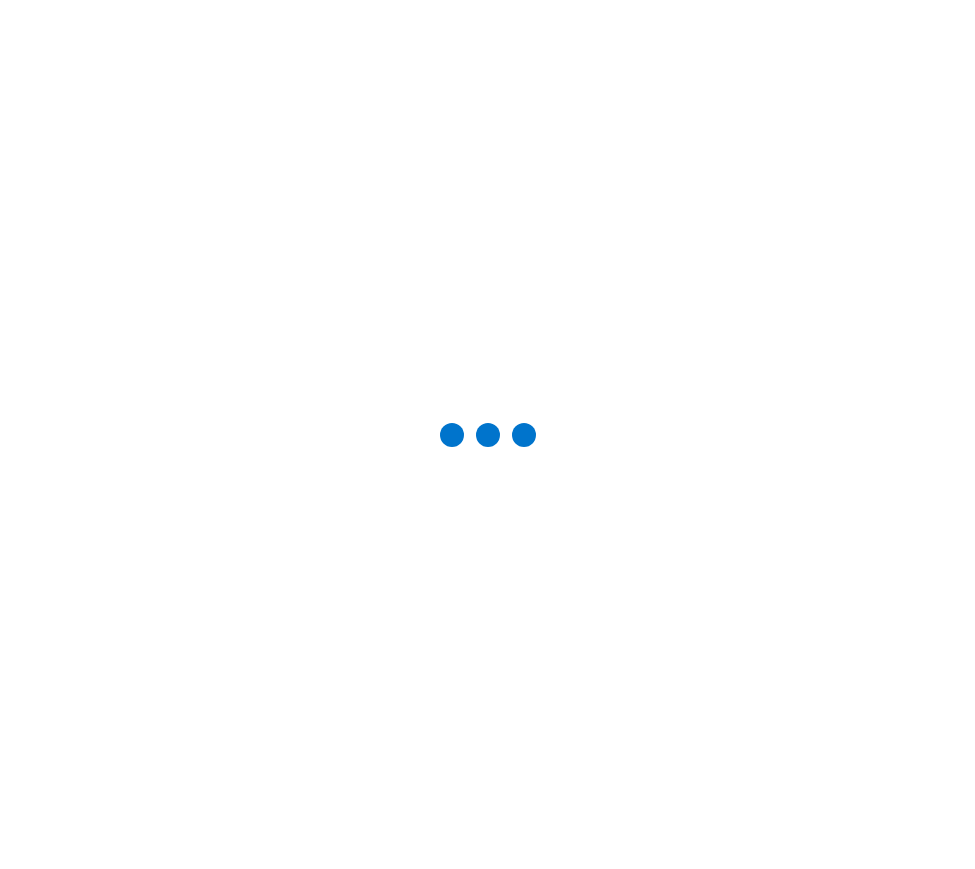 scroll, scrollTop: 0, scrollLeft: 0, axis: both 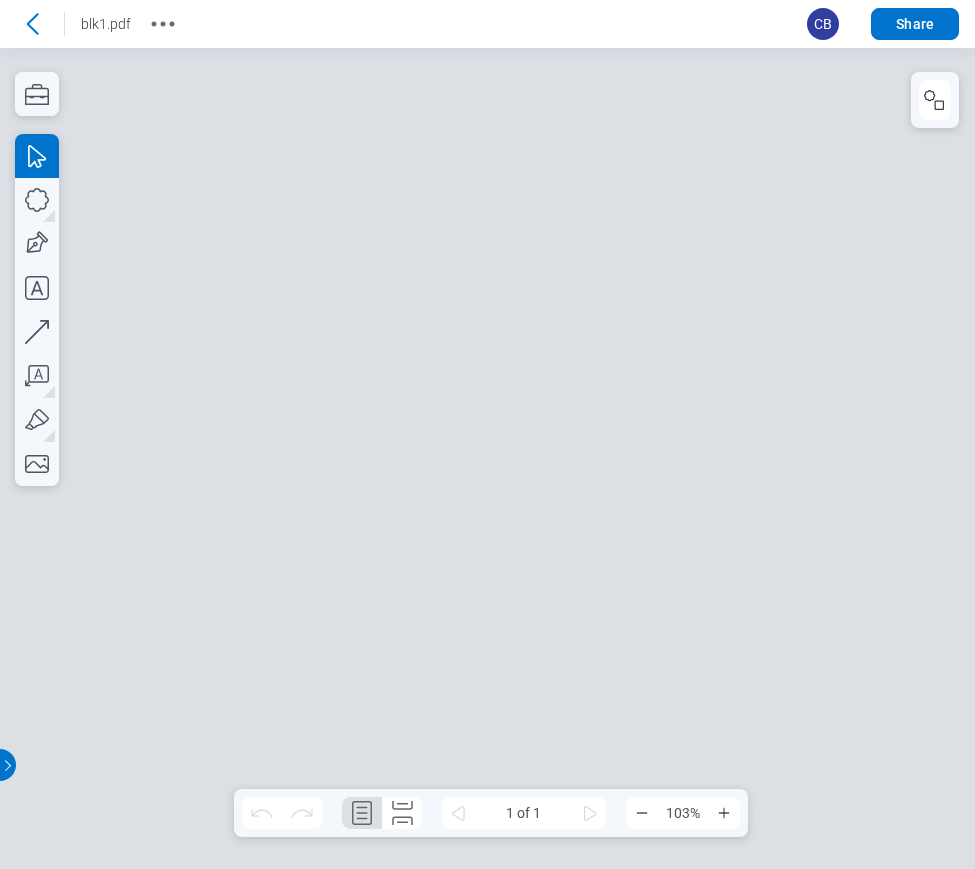type 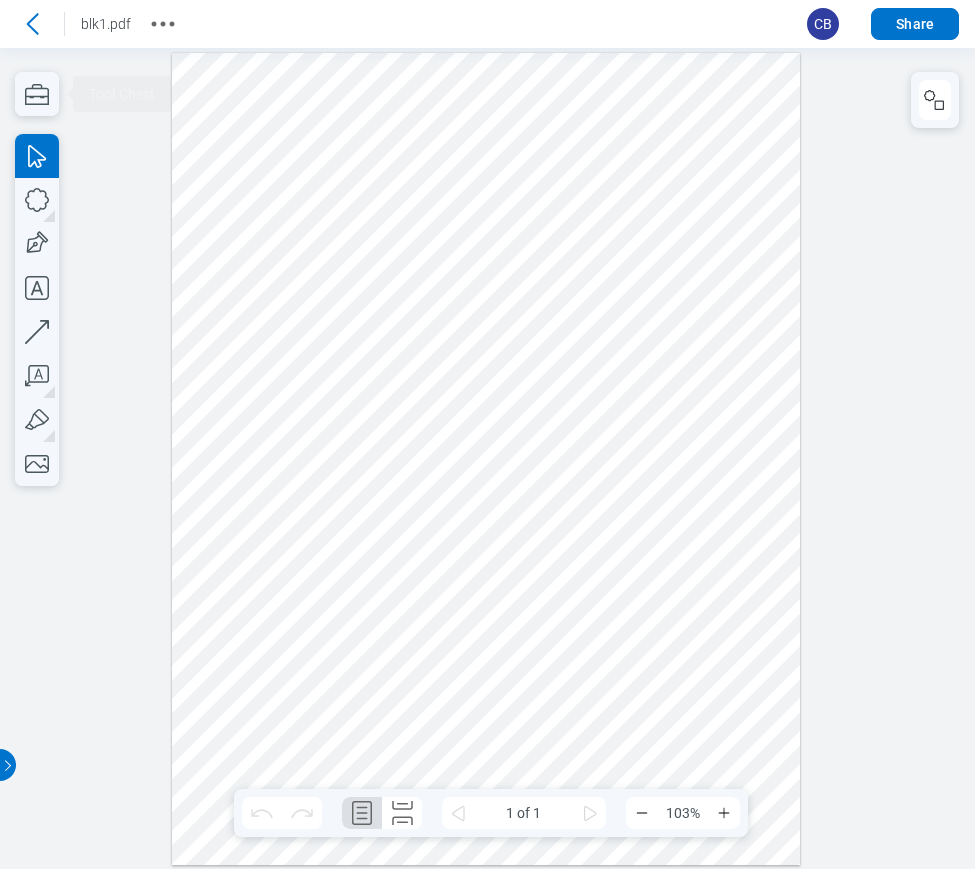 scroll, scrollTop: 0, scrollLeft: 0, axis: both 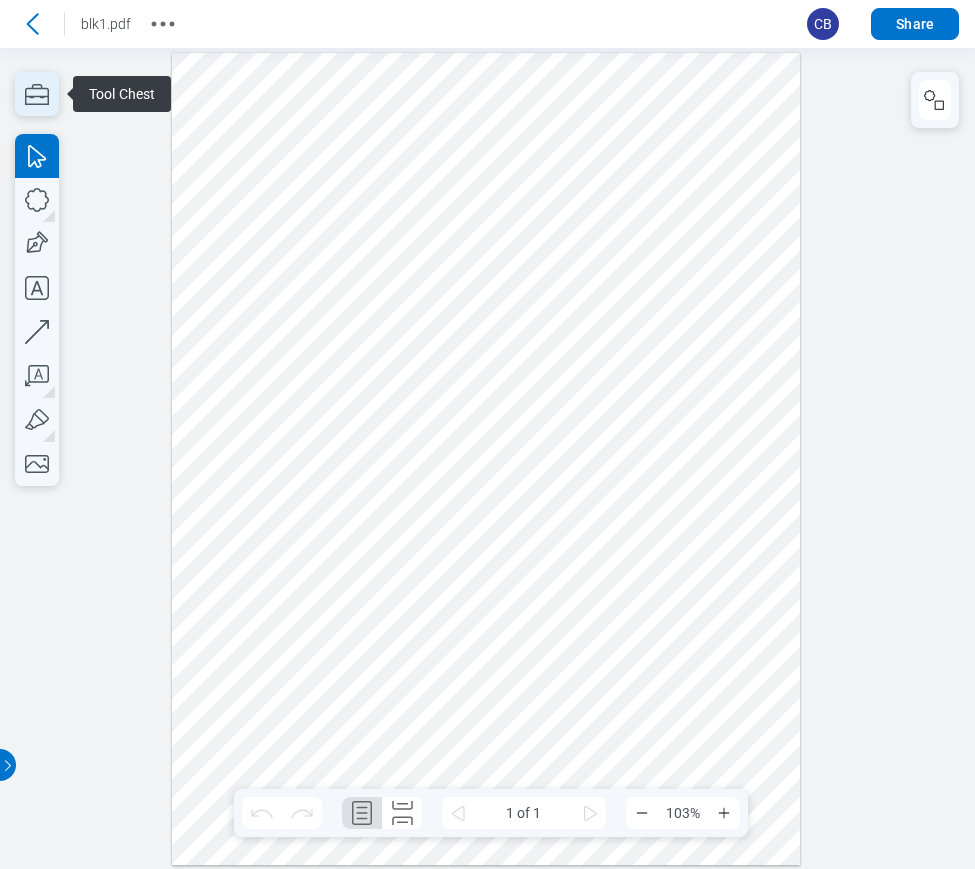 click 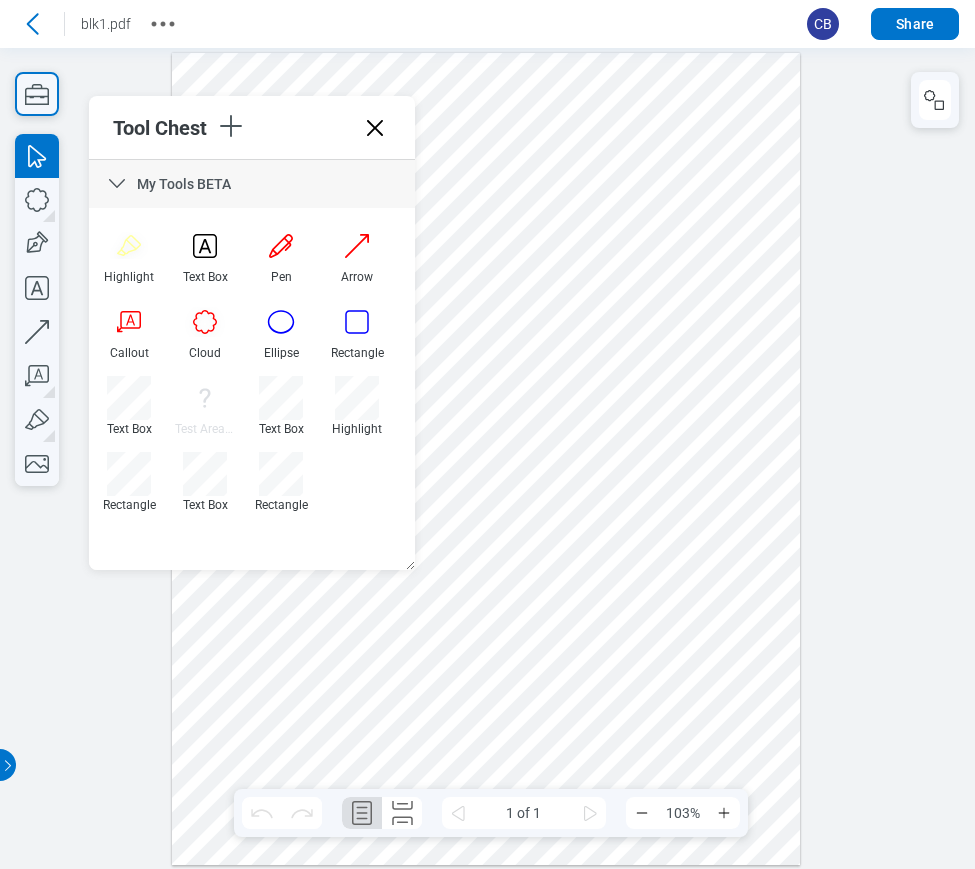 click 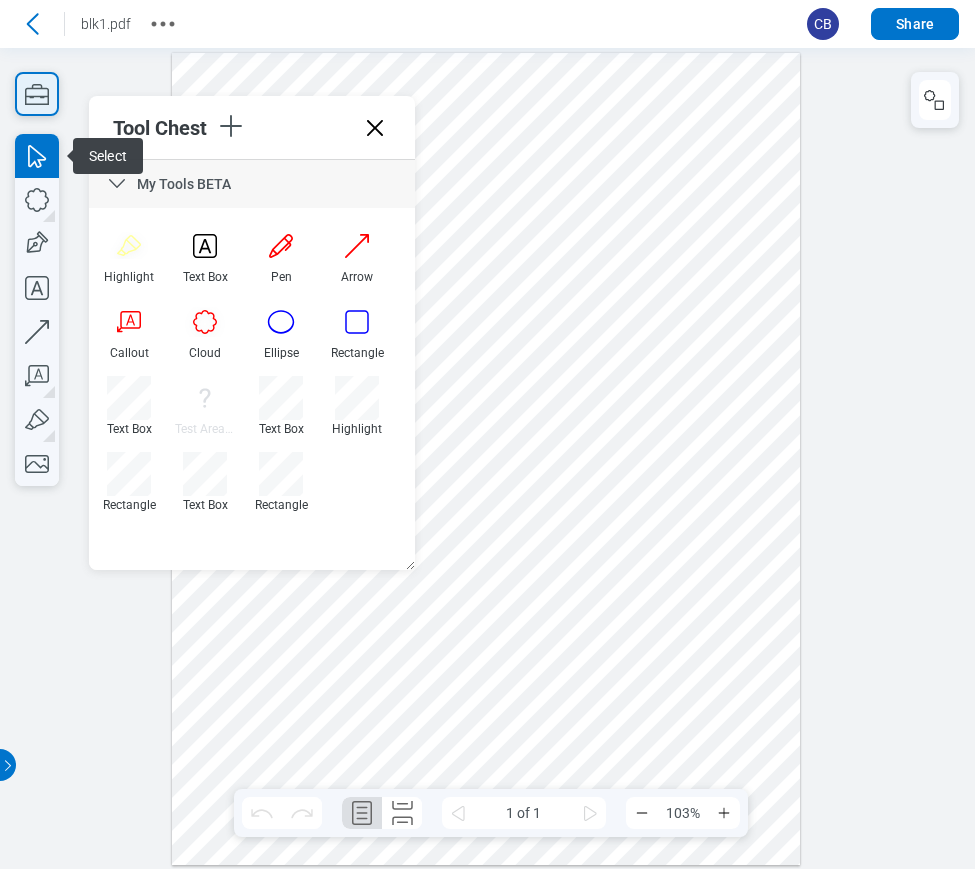 click 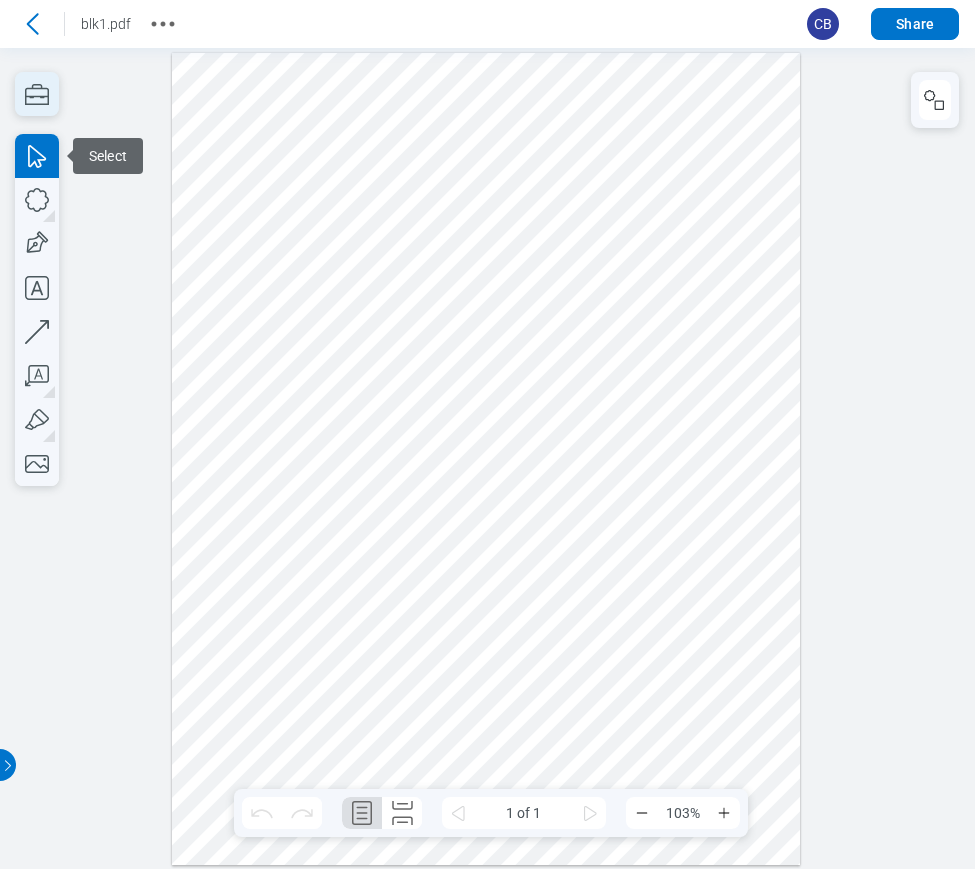 click 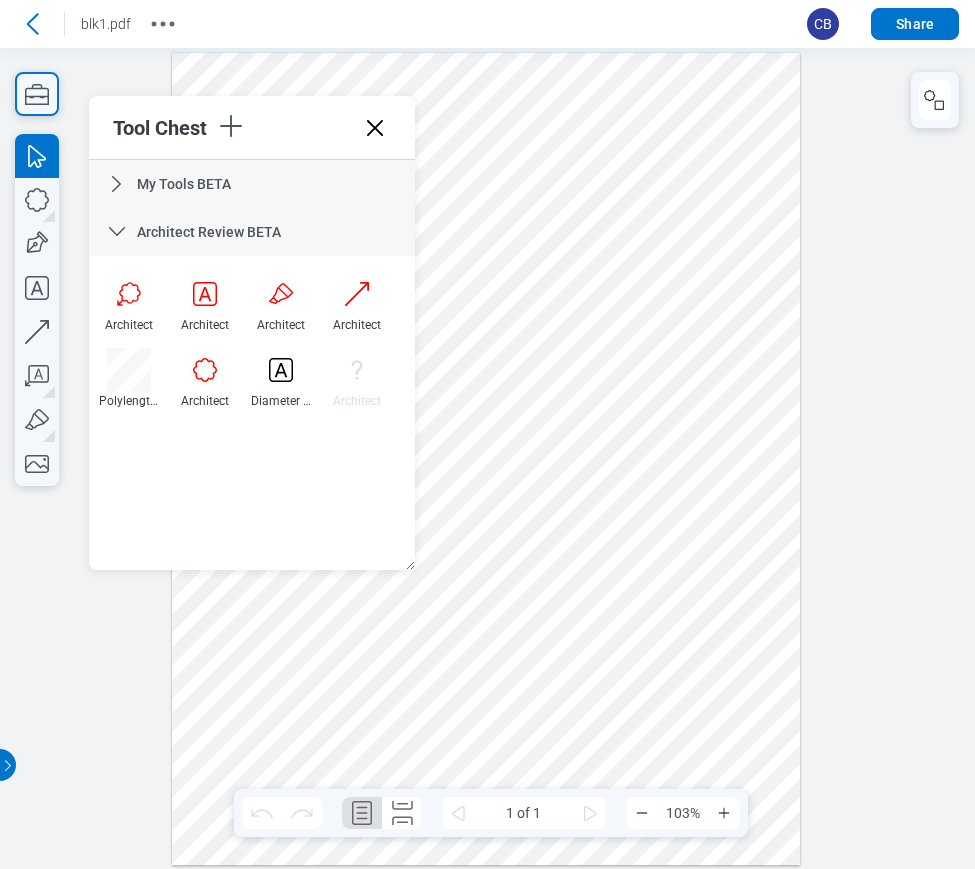 drag, startPoint x: 123, startPoint y: 230, endPoint x: 3, endPoint y: 77, distance: 194.44536 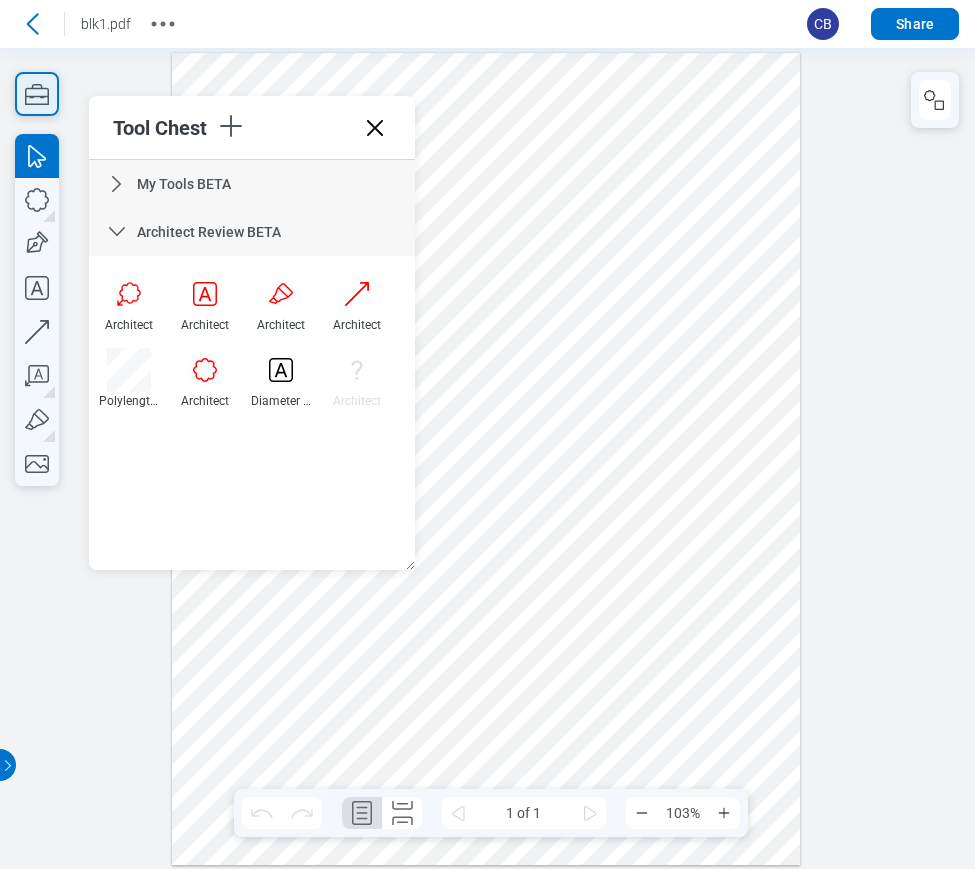 click 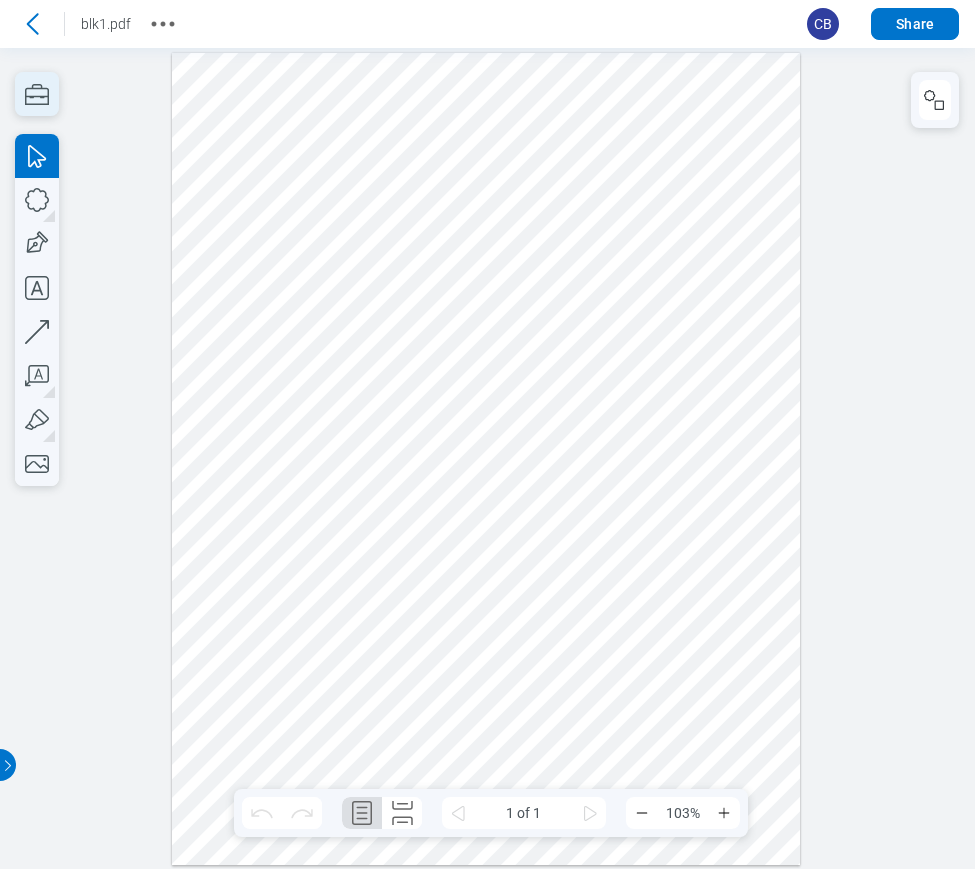 click 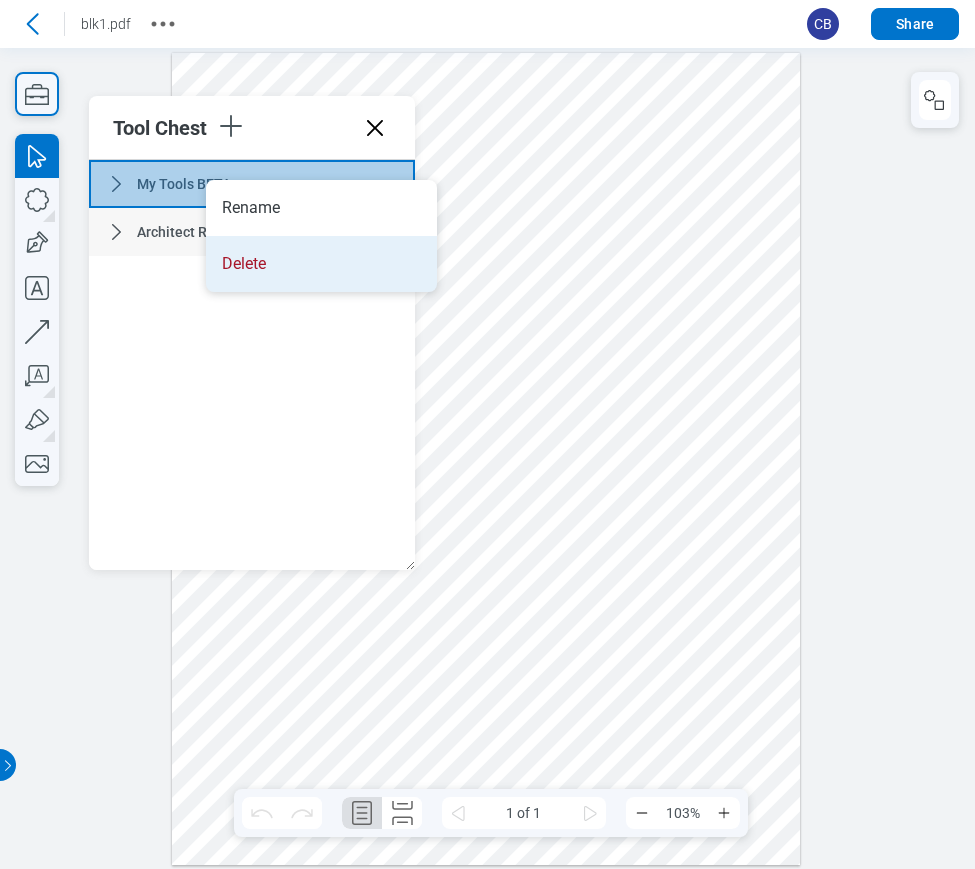 click on "Delete" at bounding box center [321, 264] 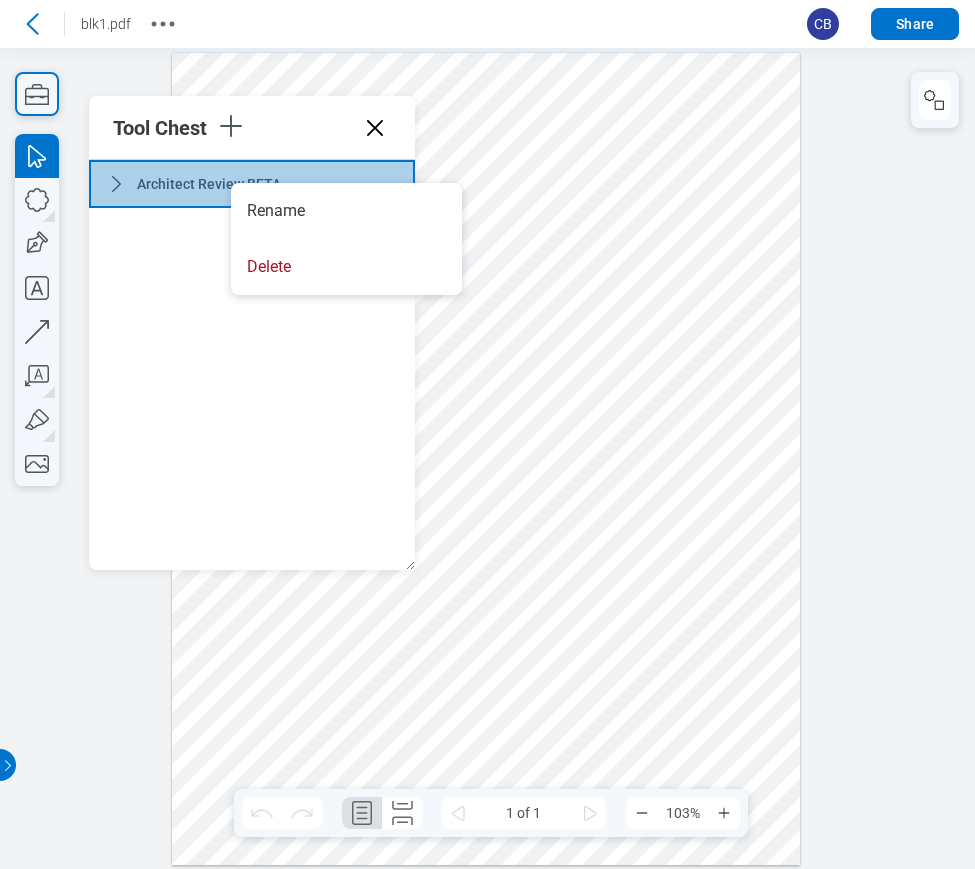 click on "Delete" at bounding box center (346, 267) 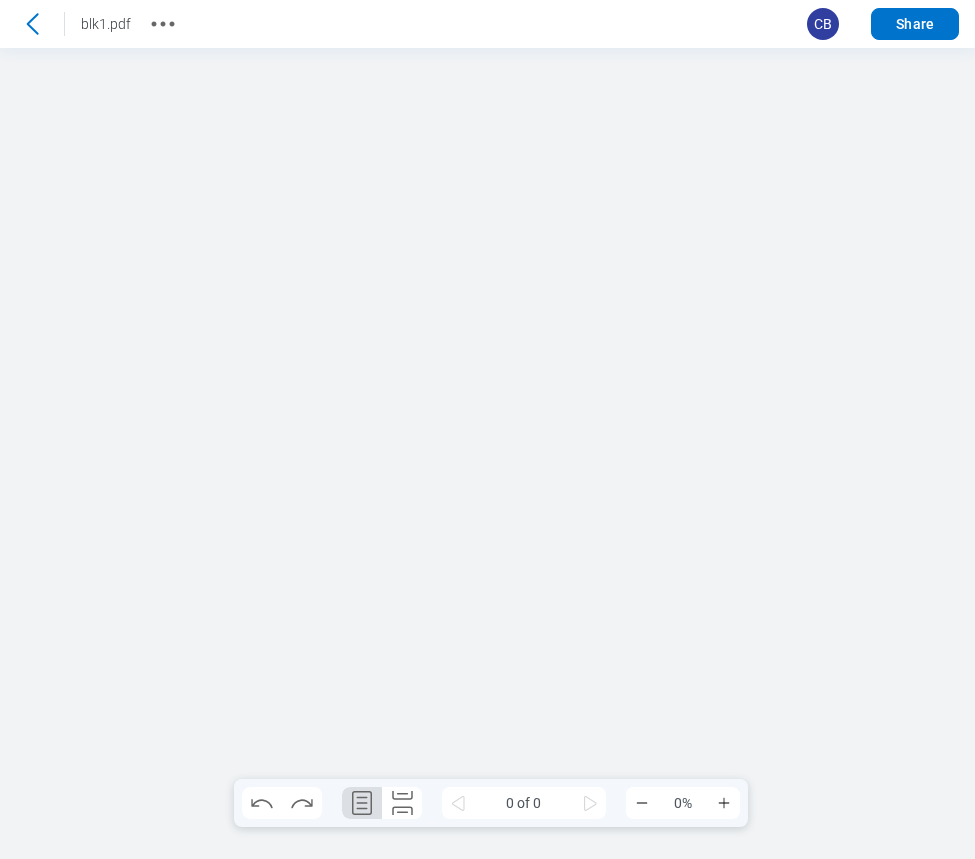 scroll, scrollTop: 0, scrollLeft: 0, axis: both 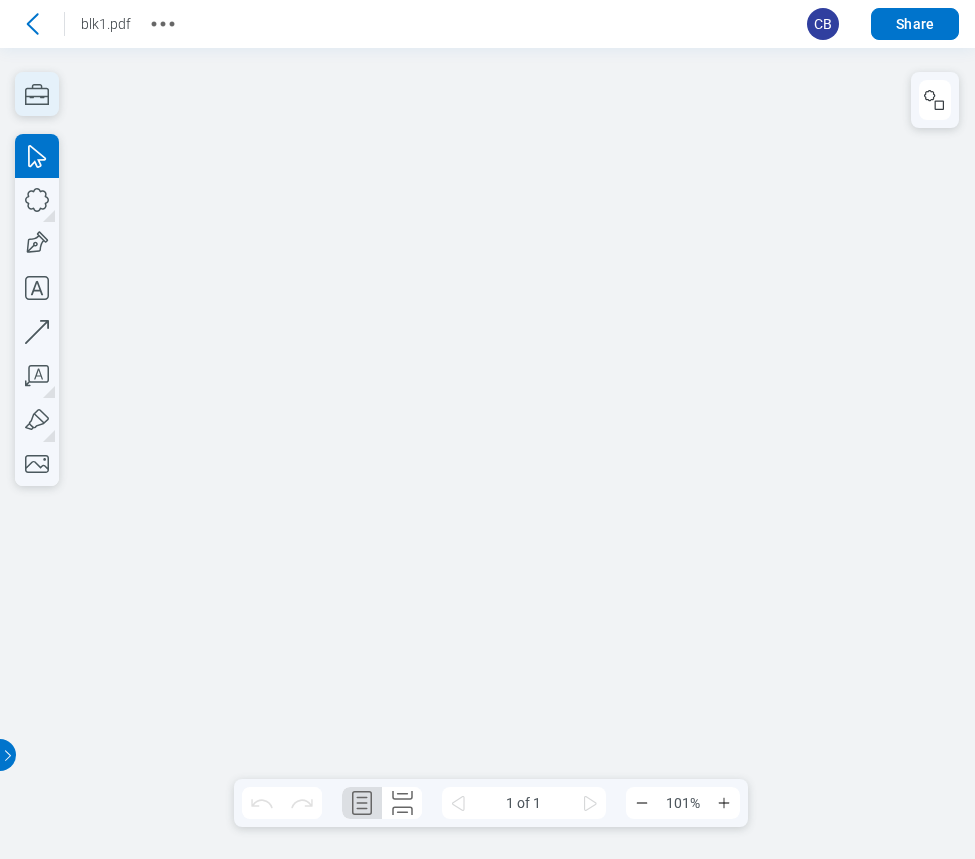 click 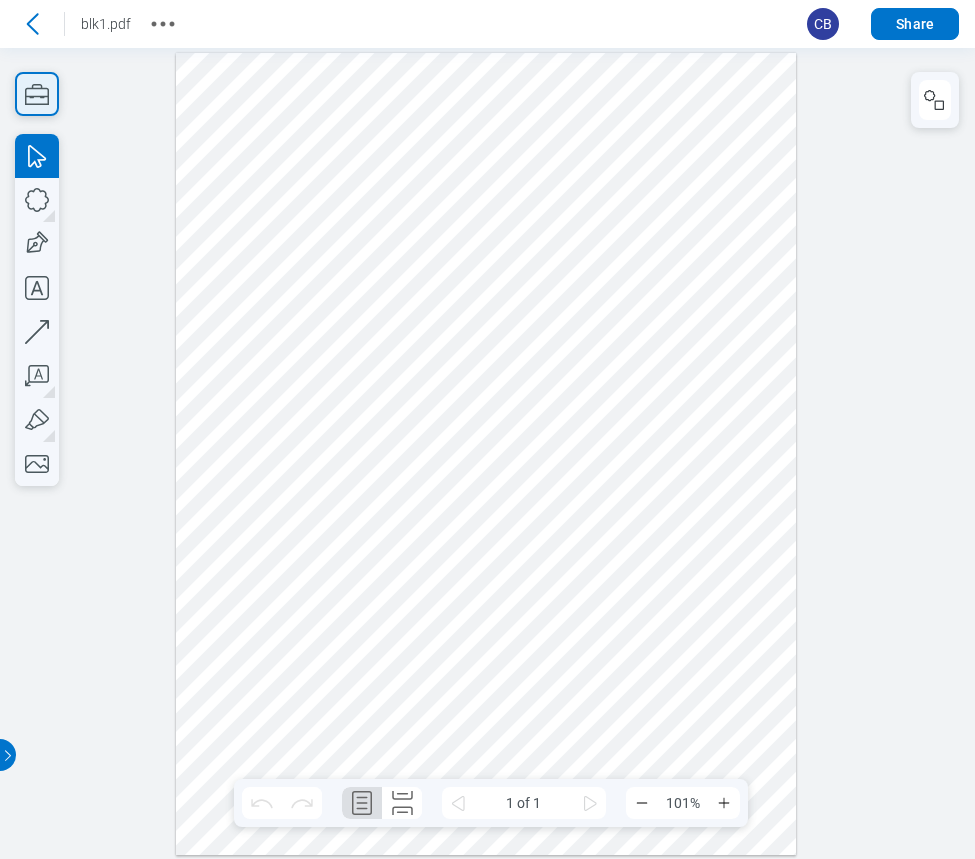 scroll, scrollTop: 0, scrollLeft: 0, axis: both 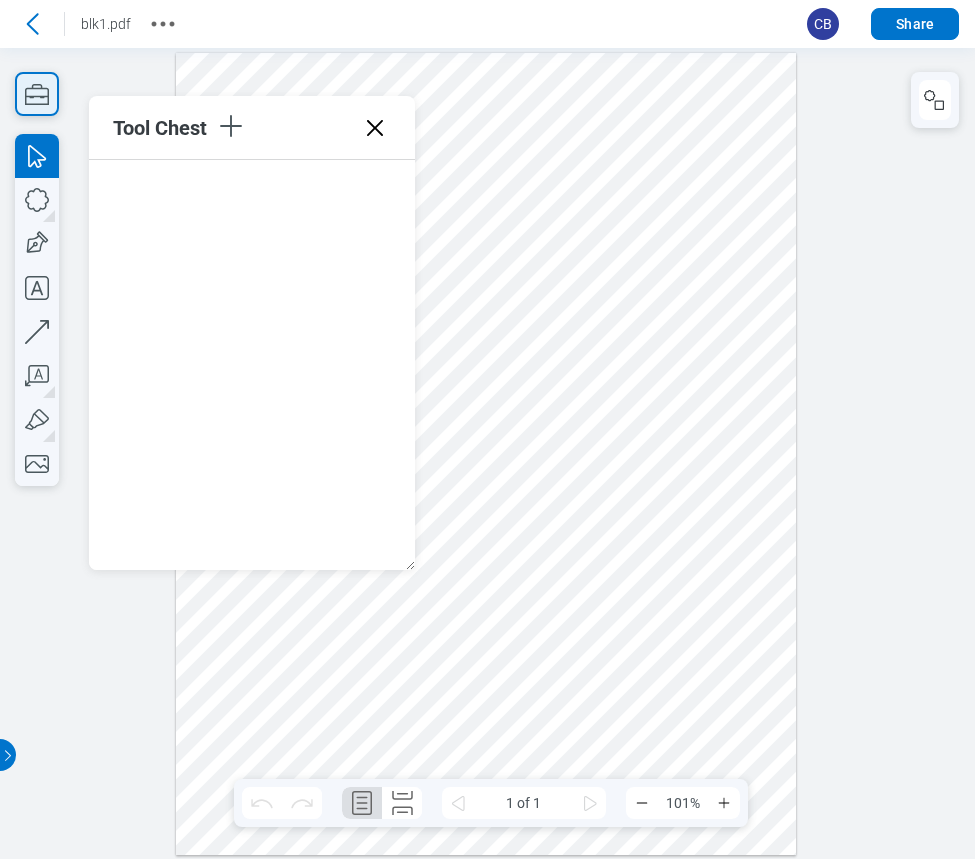 click 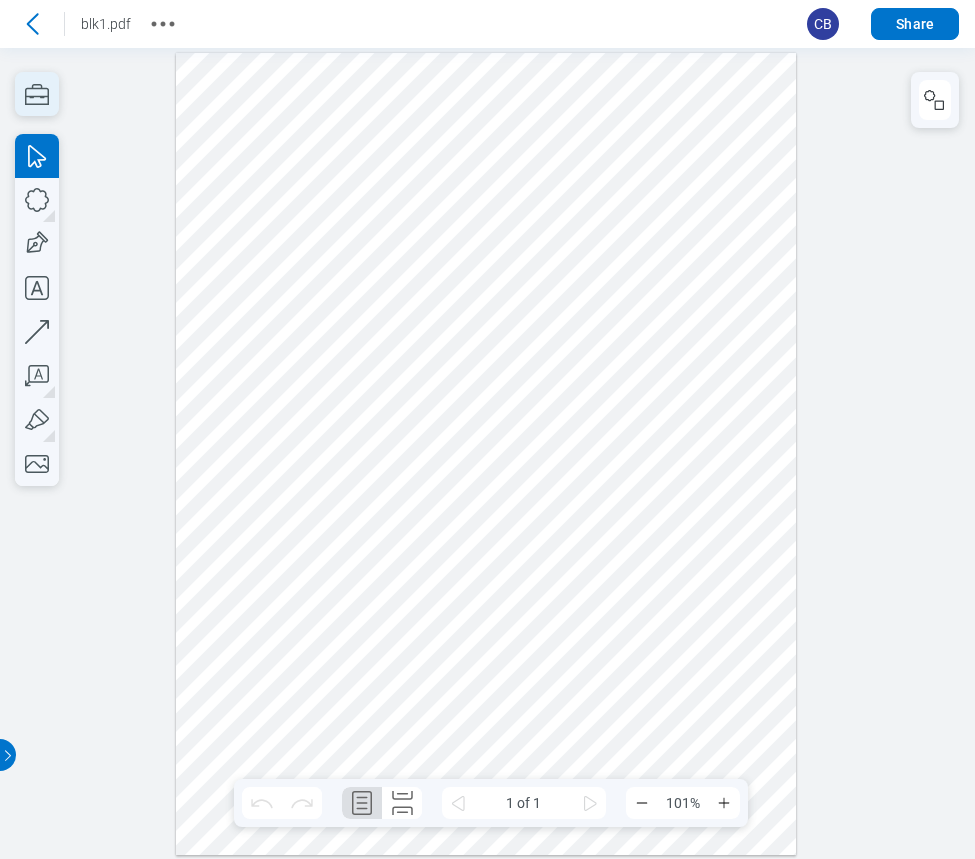 click 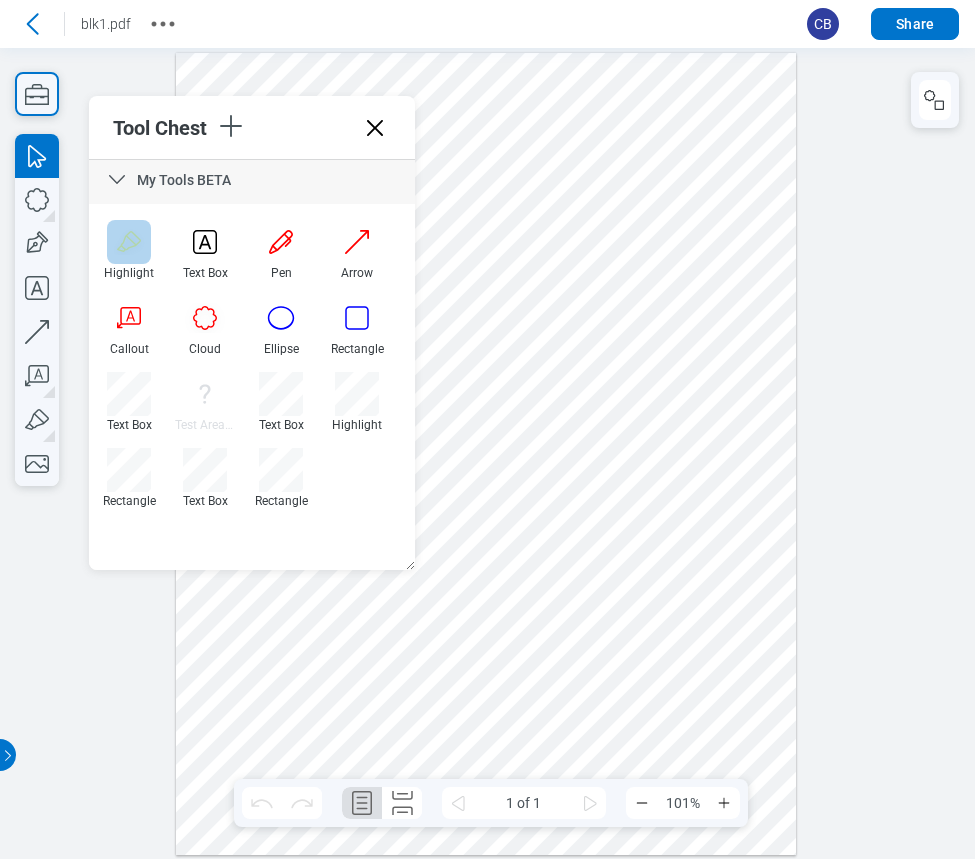 scroll, scrollTop: 0, scrollLeft: 0, axis: both 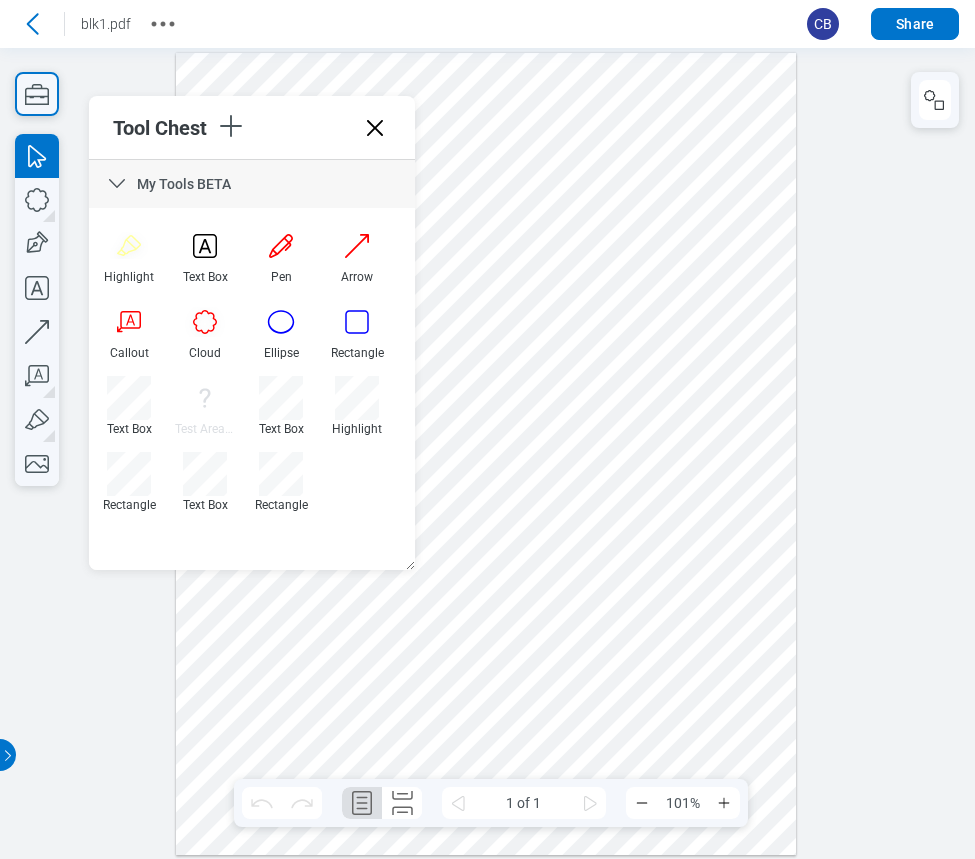 drag, startPoint x: 117, startPoint y: 175, endPoint x: 56, endPoint y: 164, distance: 61.983868 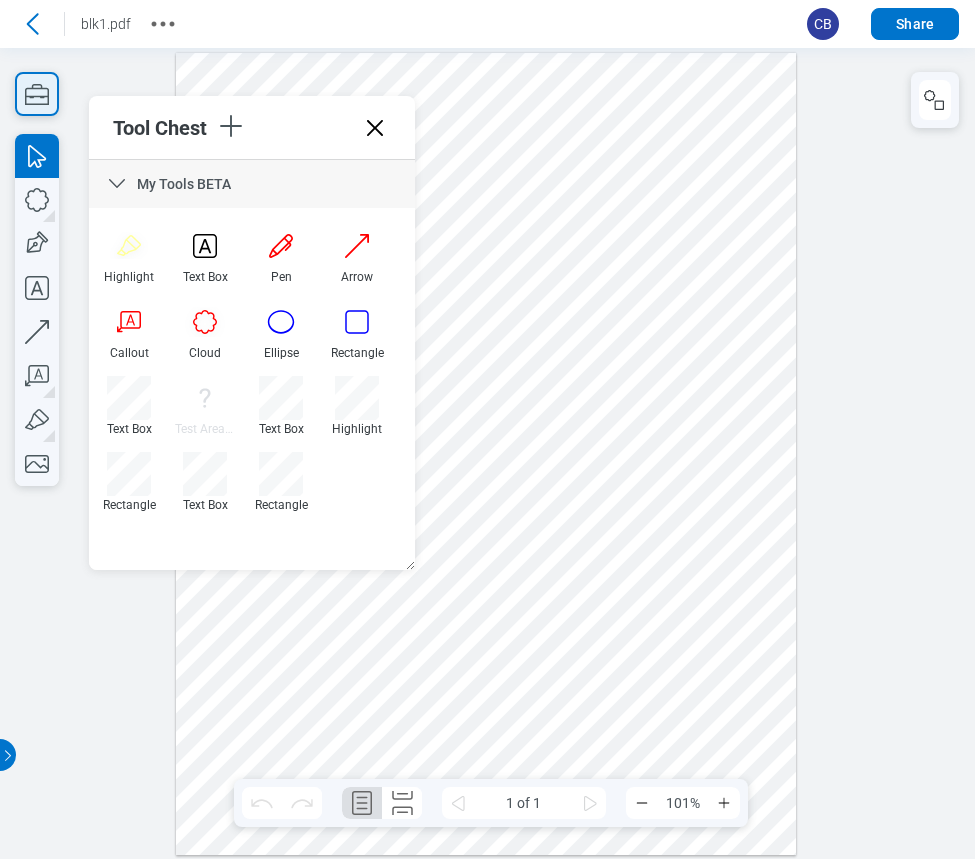 click 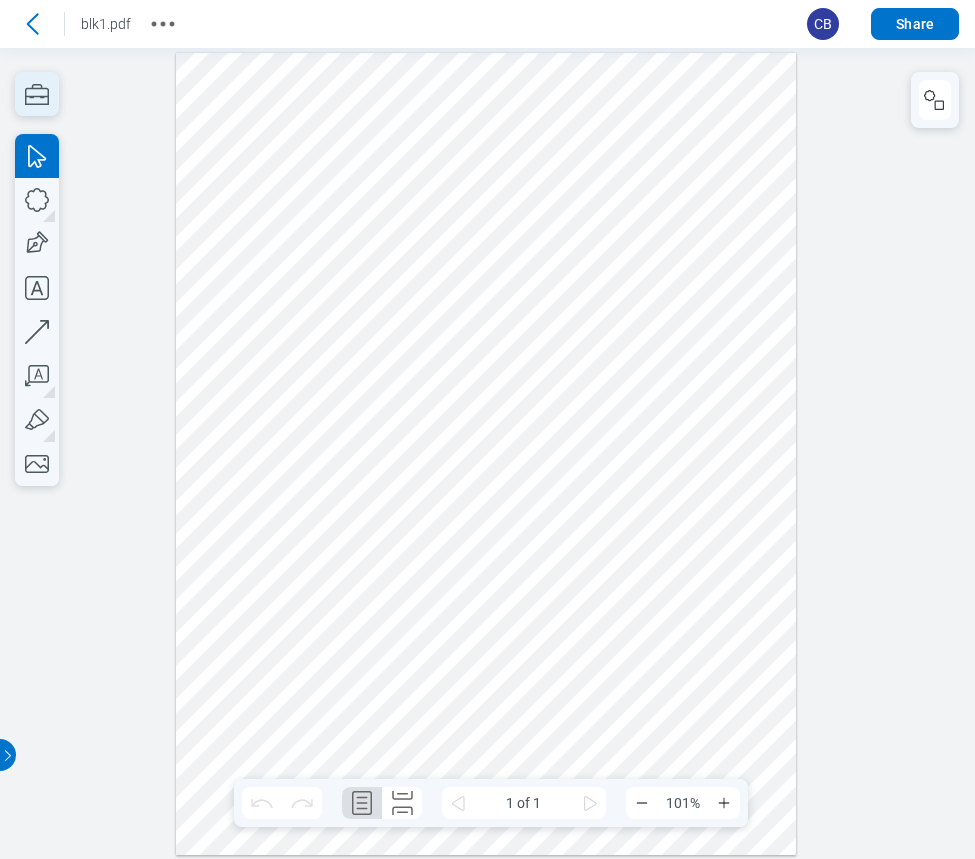click 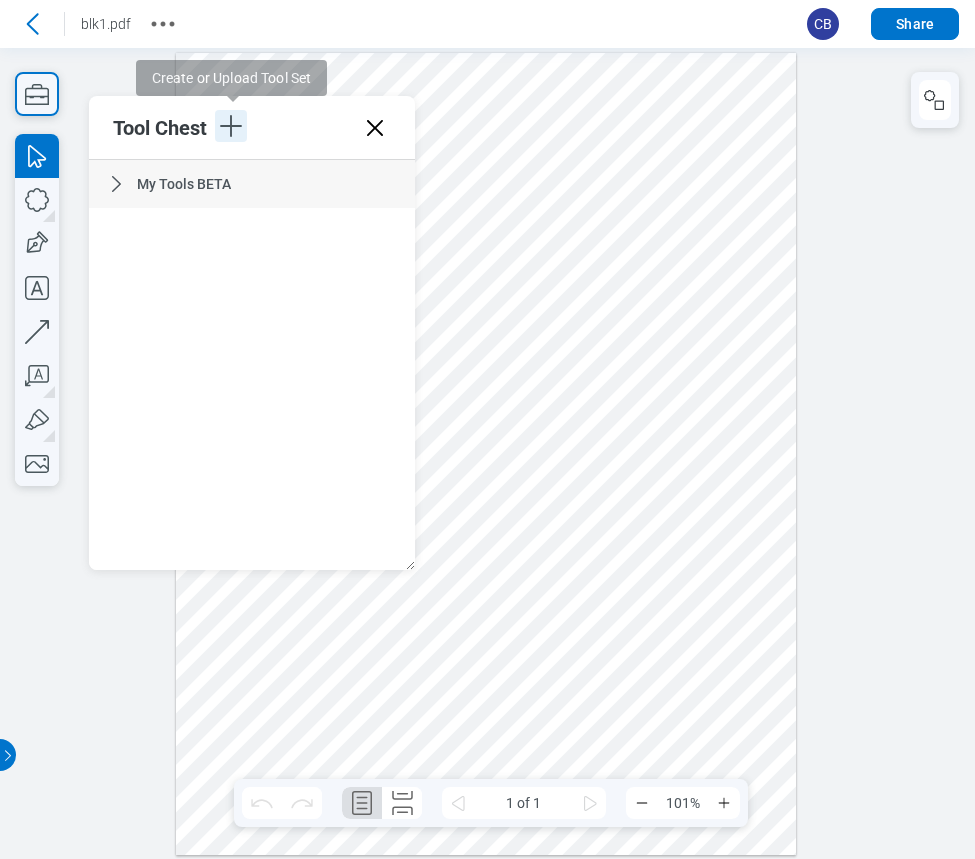click 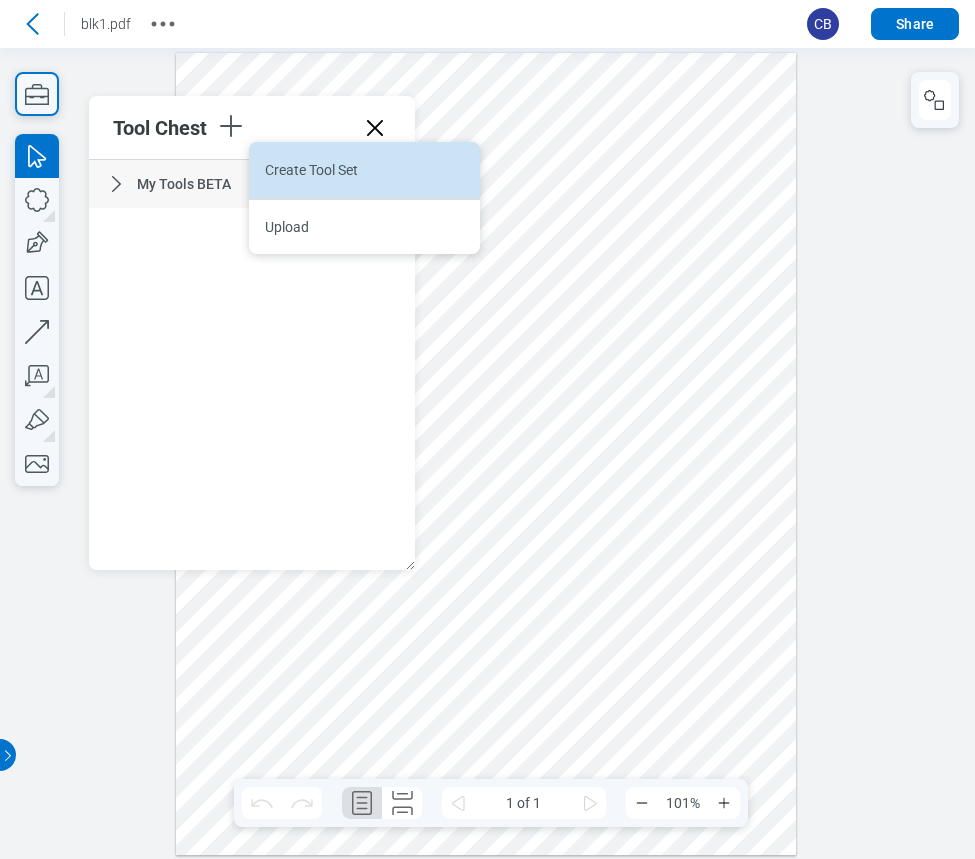 click on "Create Tool Set" at bounding box center [364, 170] 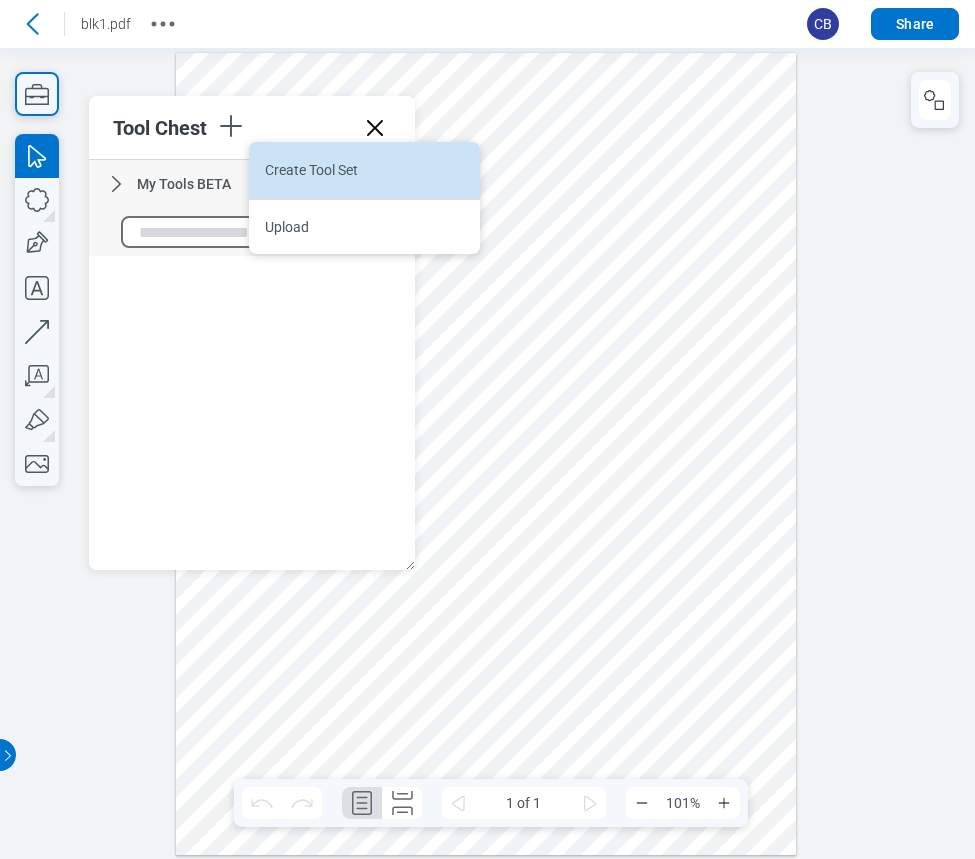 scroll, scrollTop: 48, scrollLeft: 0, axis: vertical 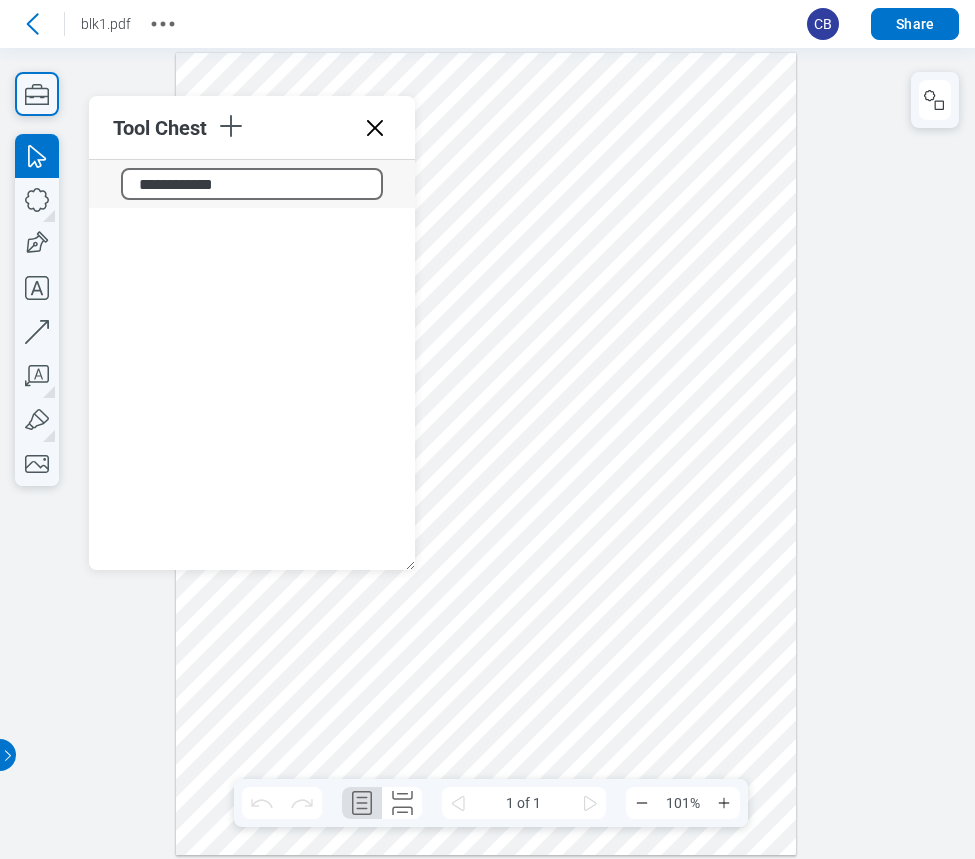 type on "**********" 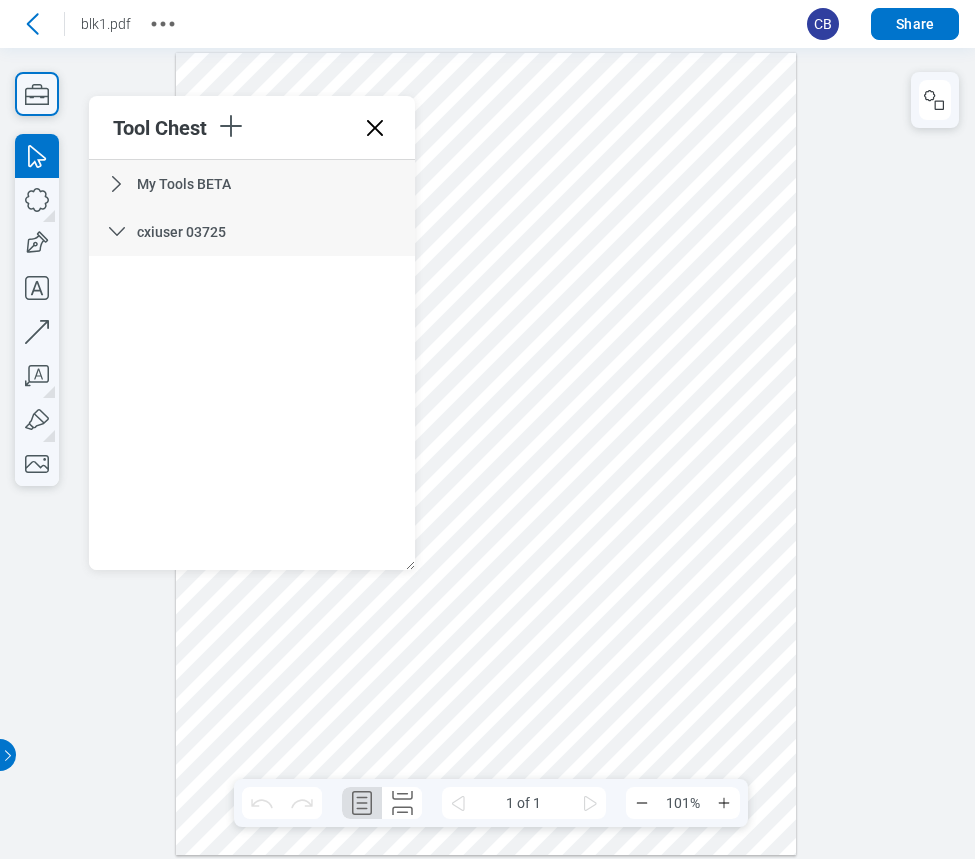 scroll, scrollTop: 0, scrollLeft: 0, axis: both 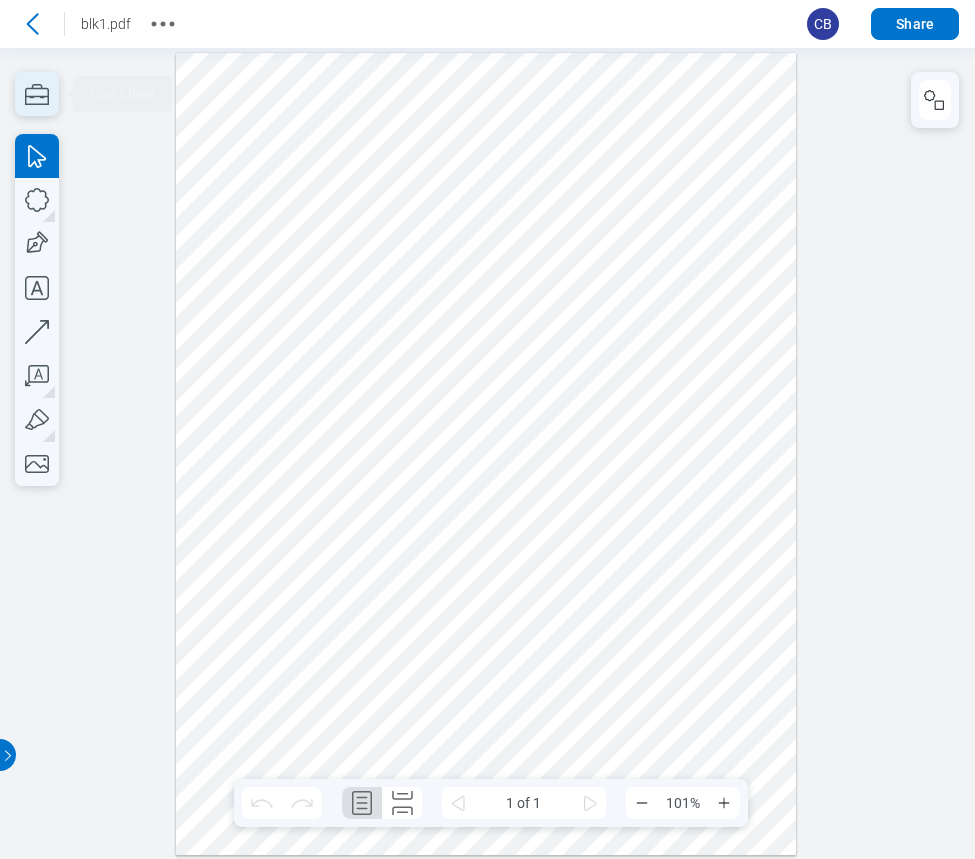click 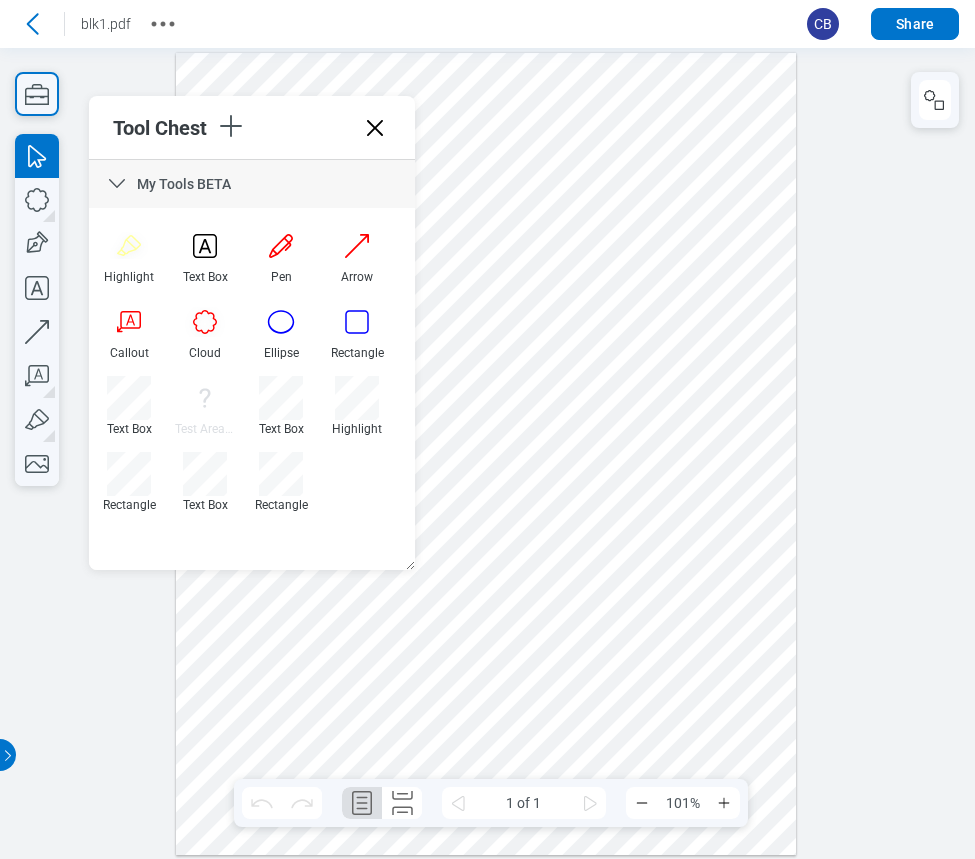 click 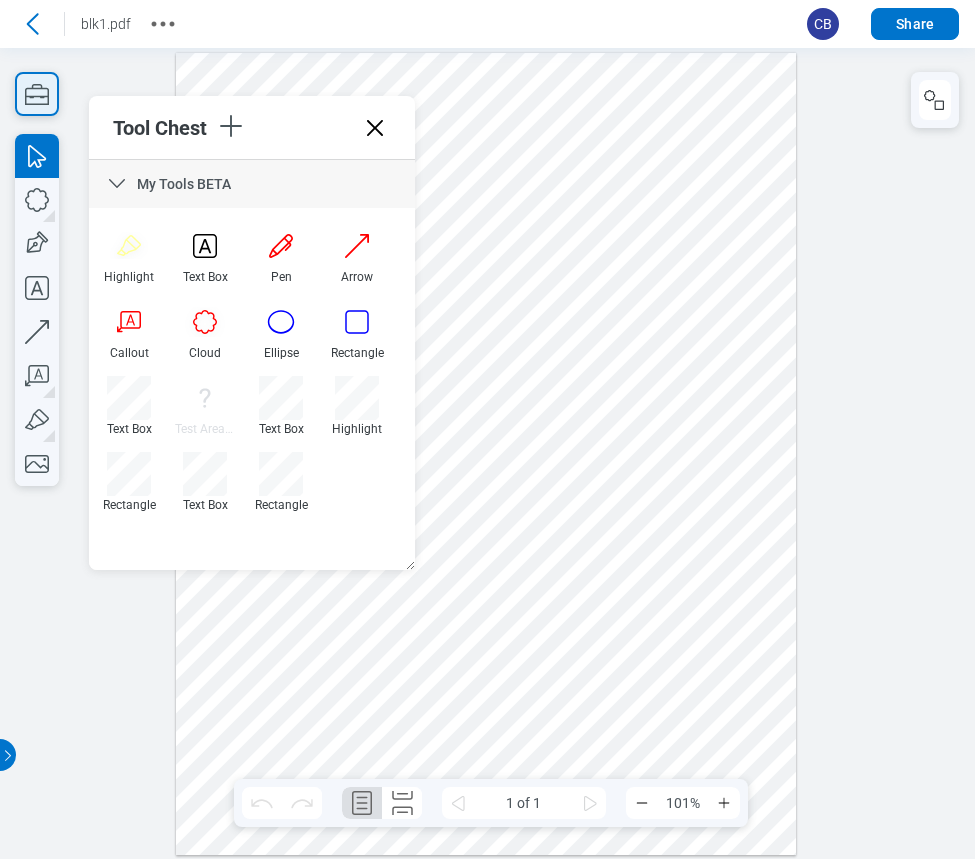 click 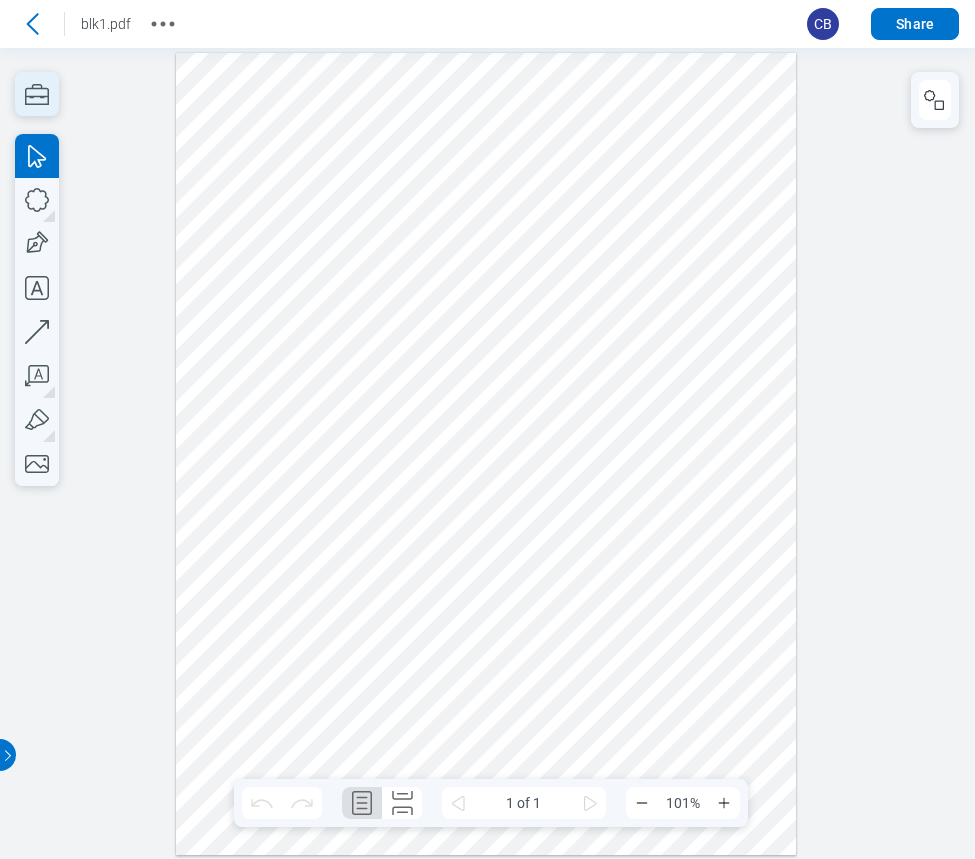 click 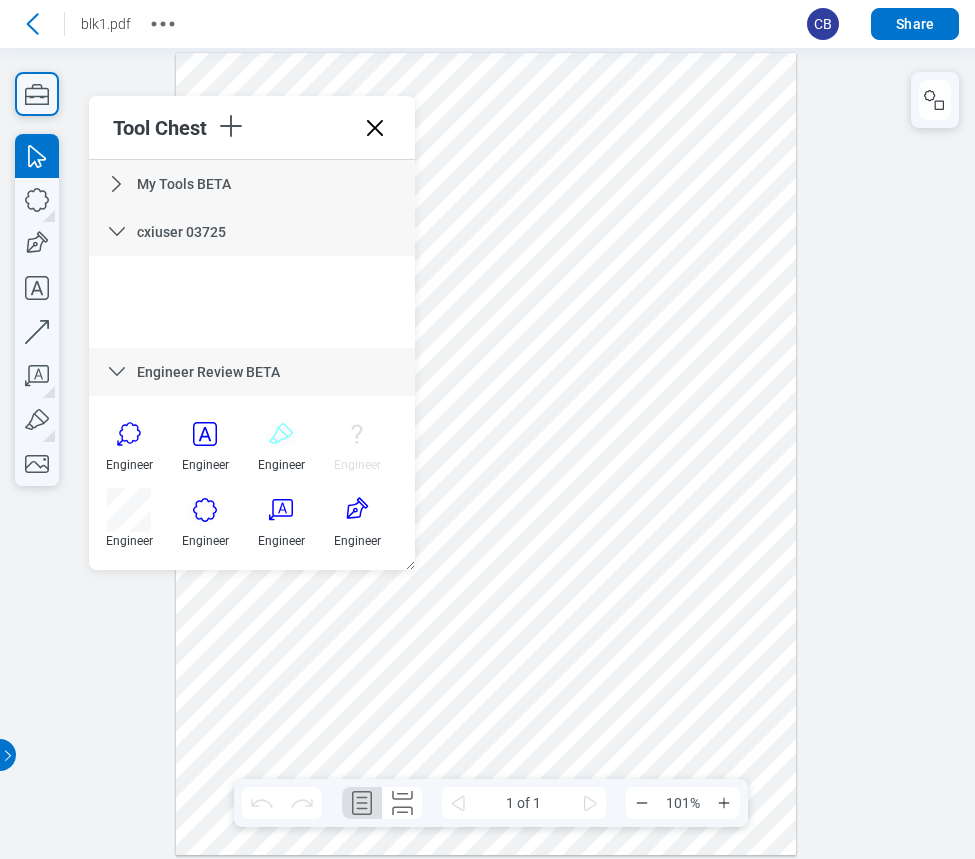 click 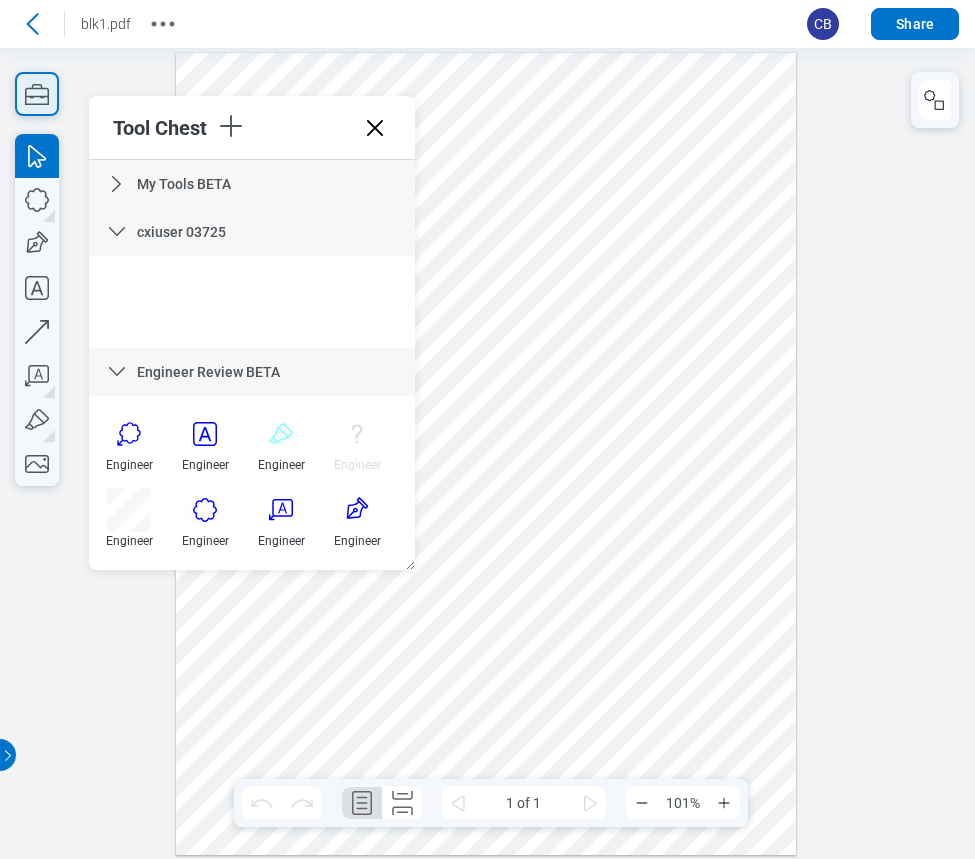 click 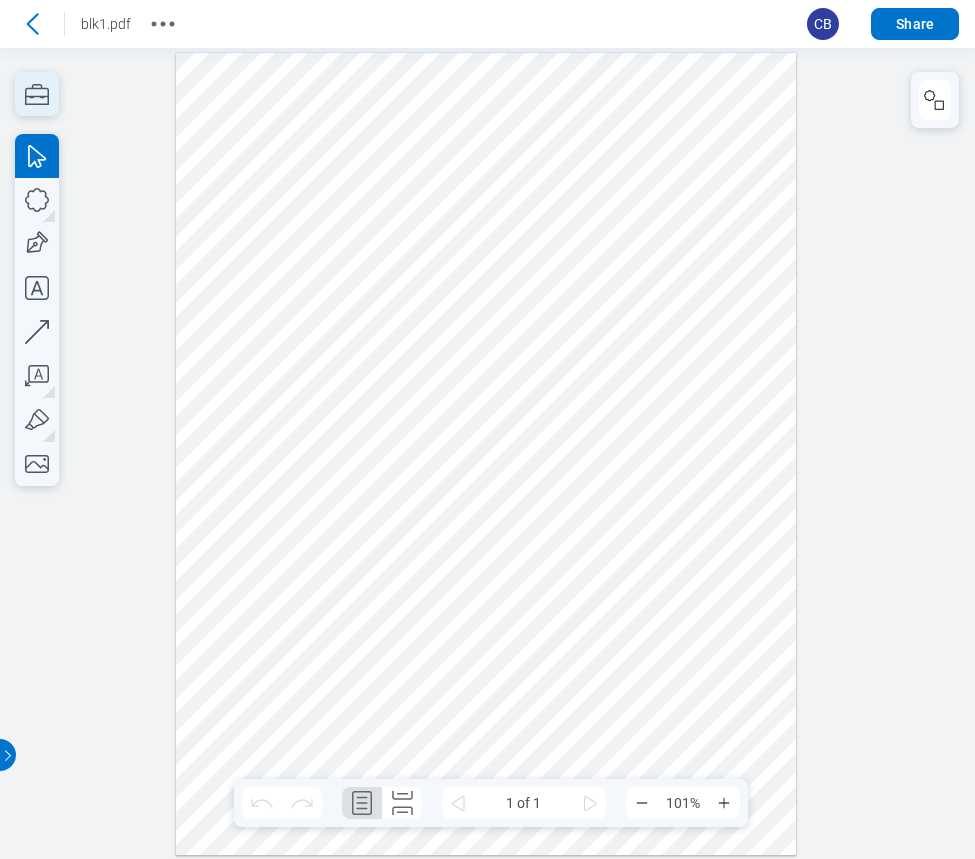 click 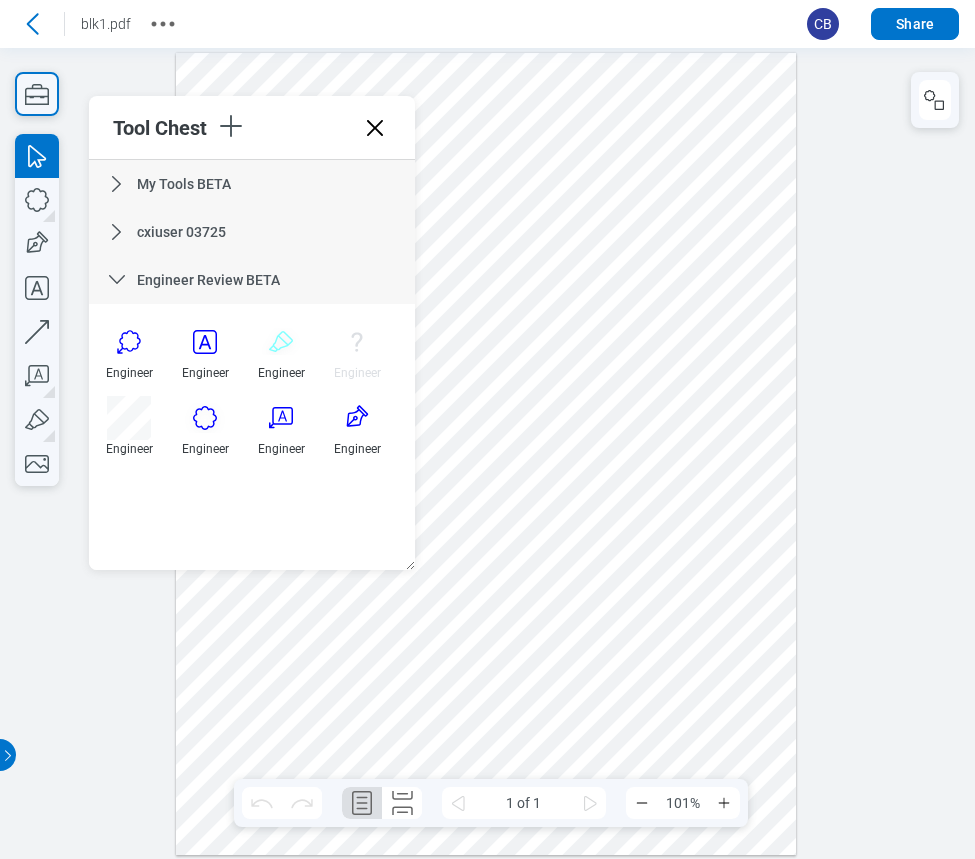 click 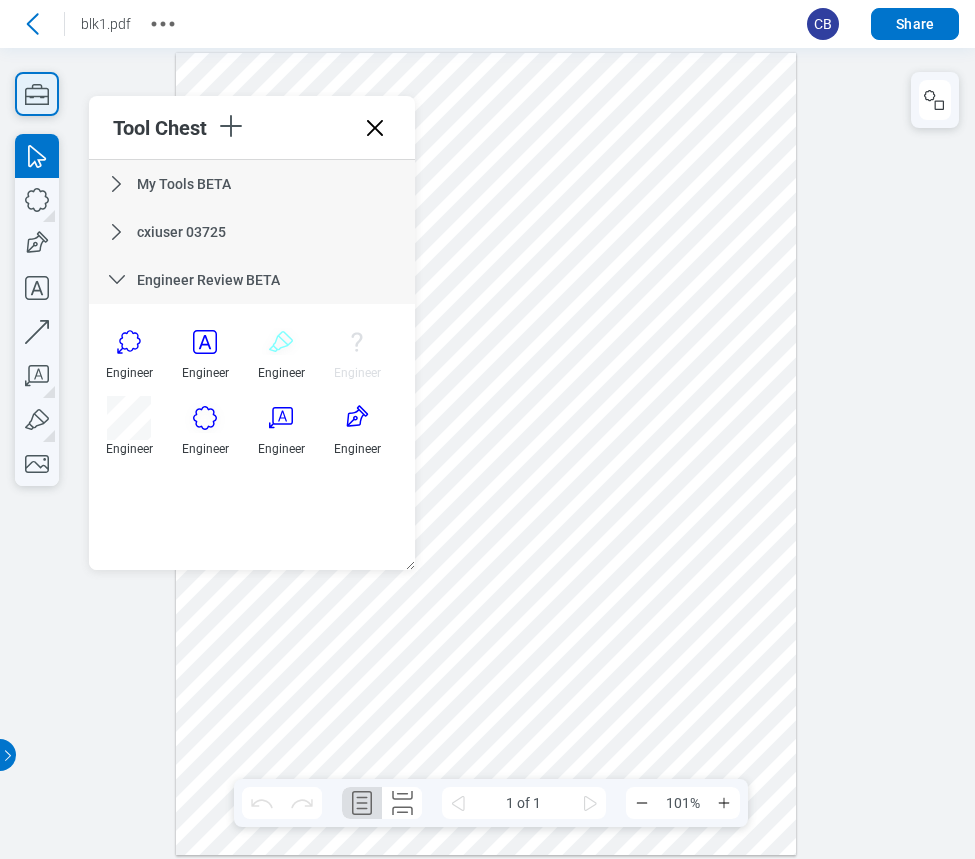 click 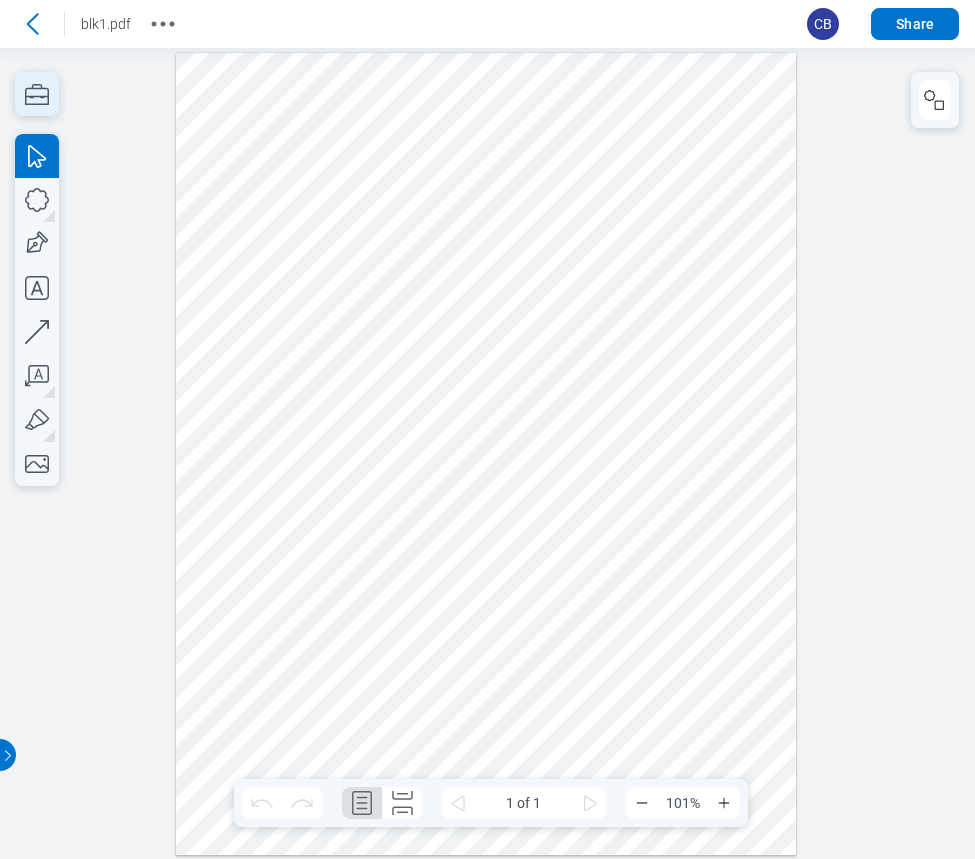 click 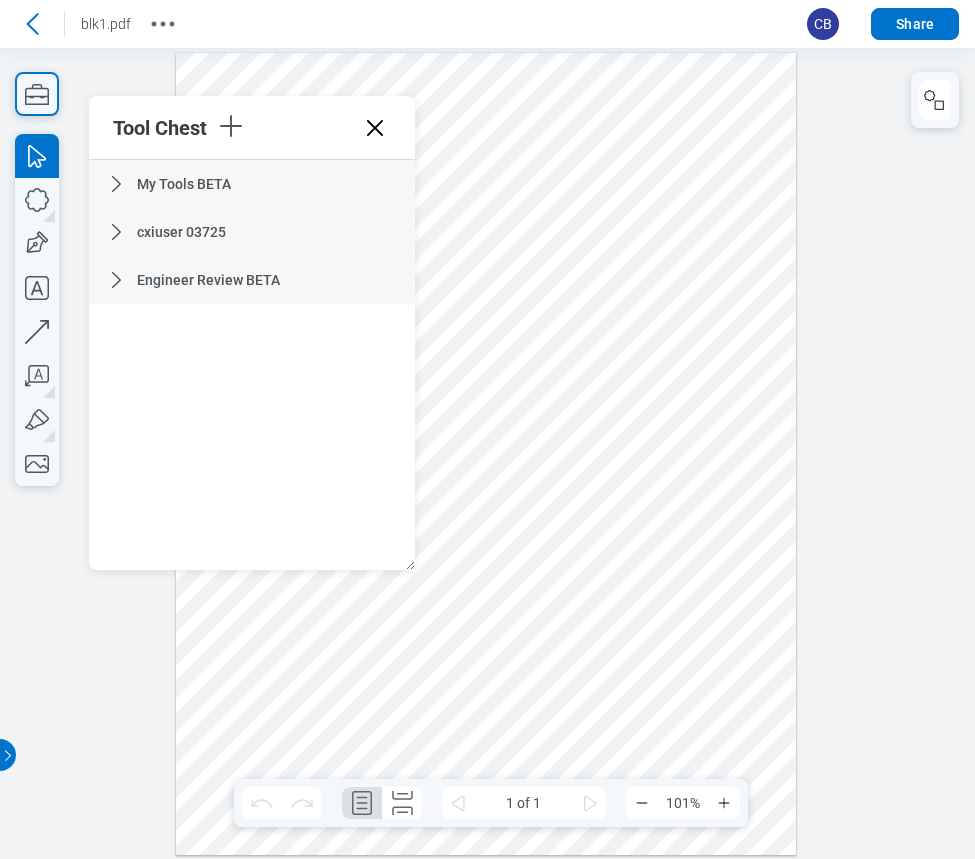 click at bounding box center (486, 454) 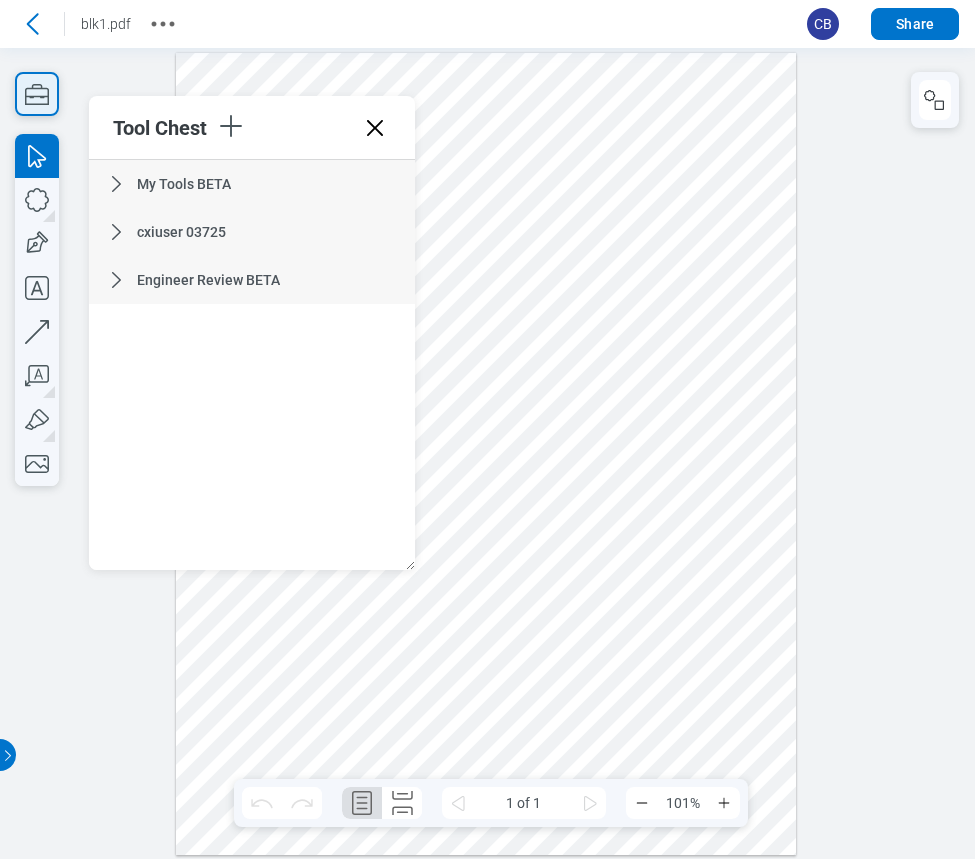 click 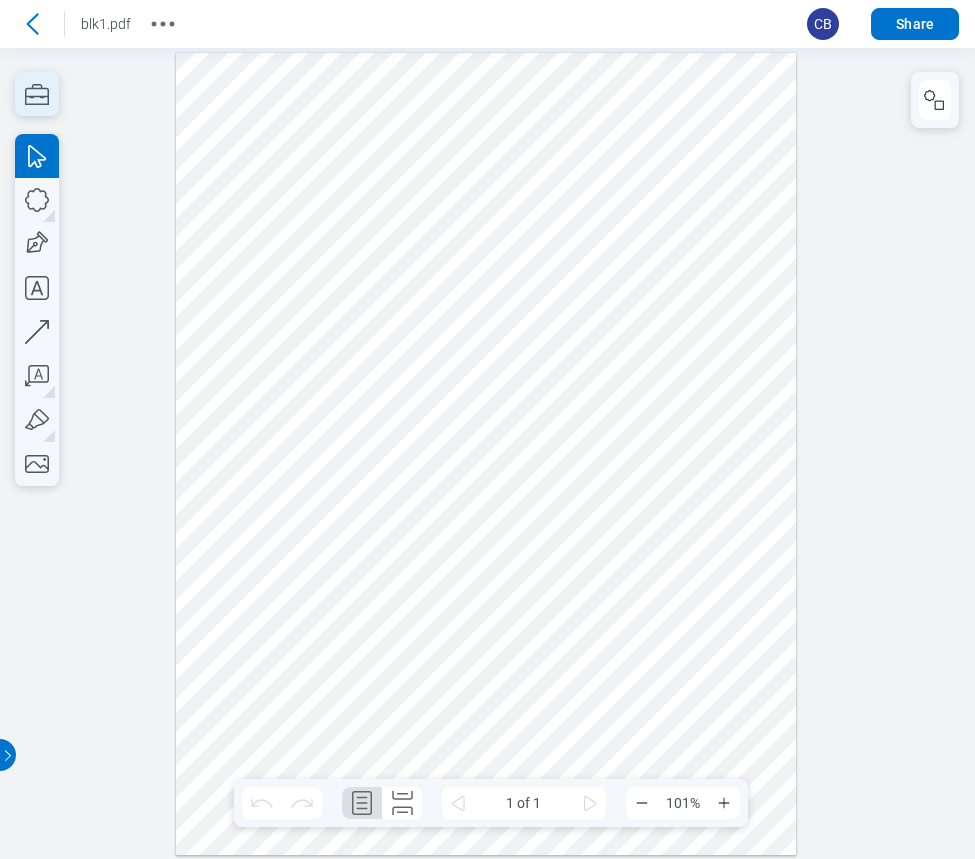 click 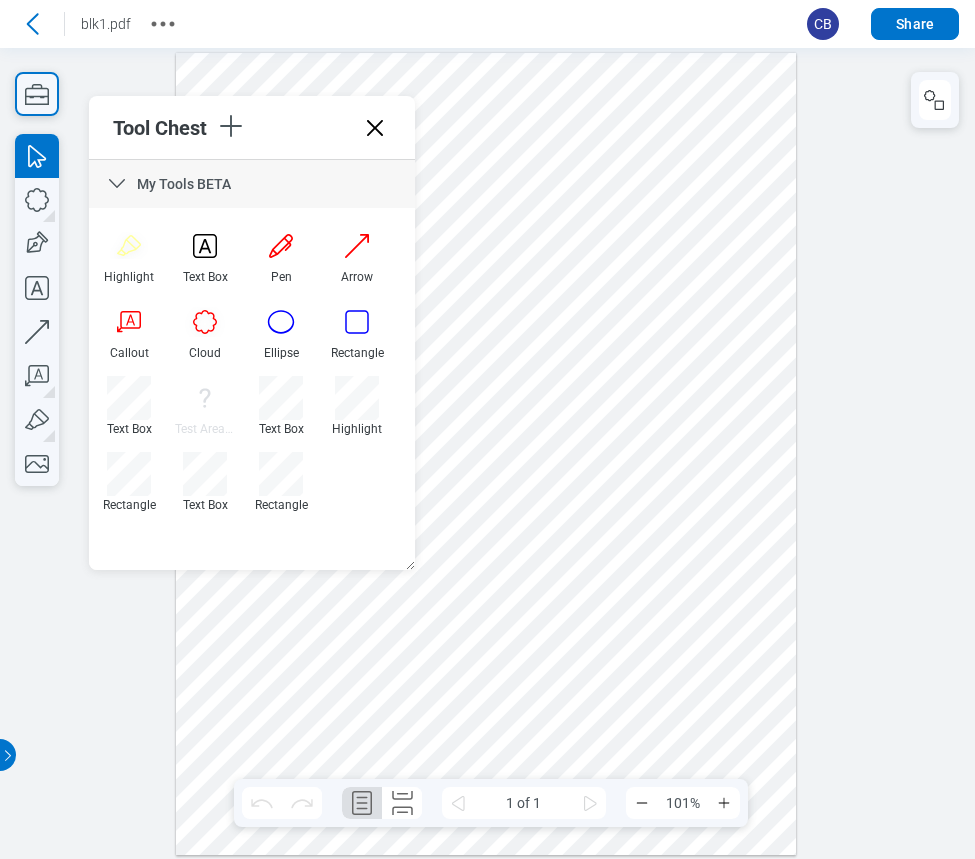 type 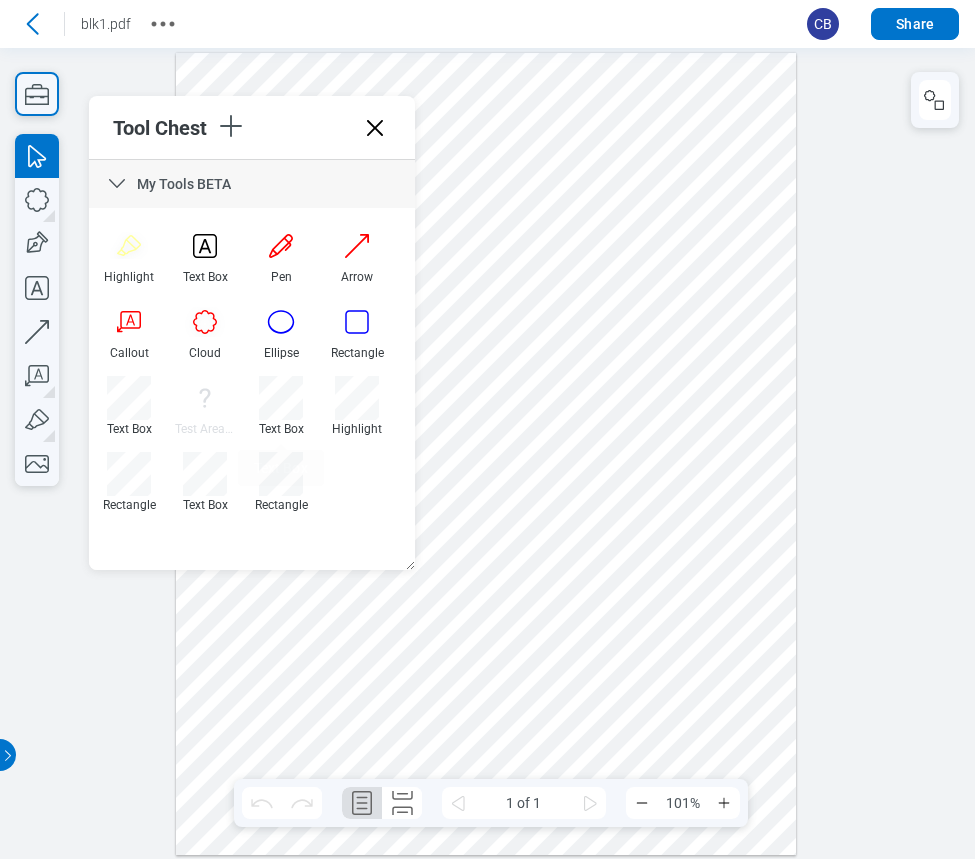 click 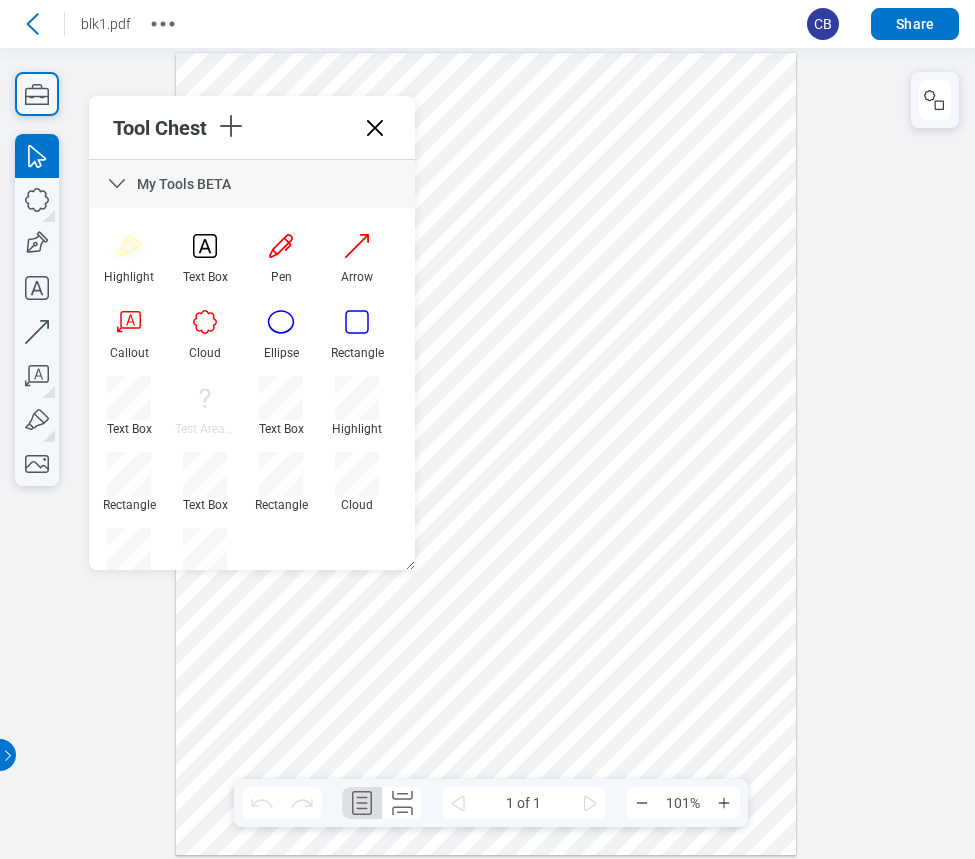 scroll, scrollTop: 130, scrollLeft: 0, axis: vertical 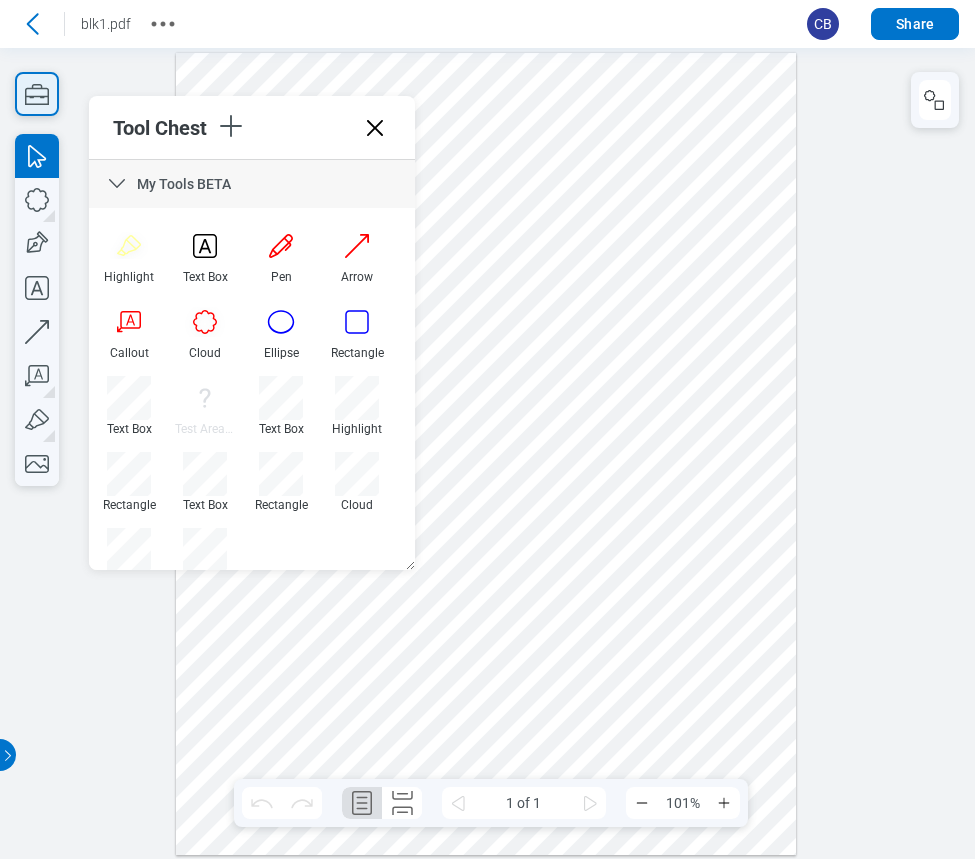 click 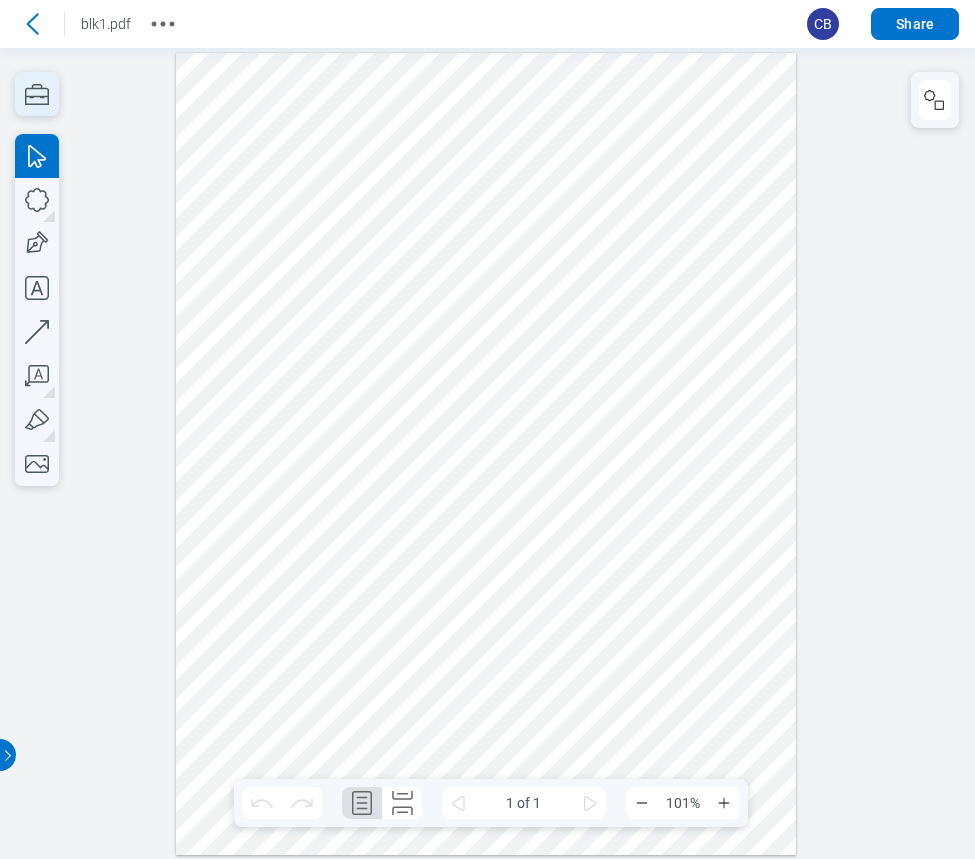 click 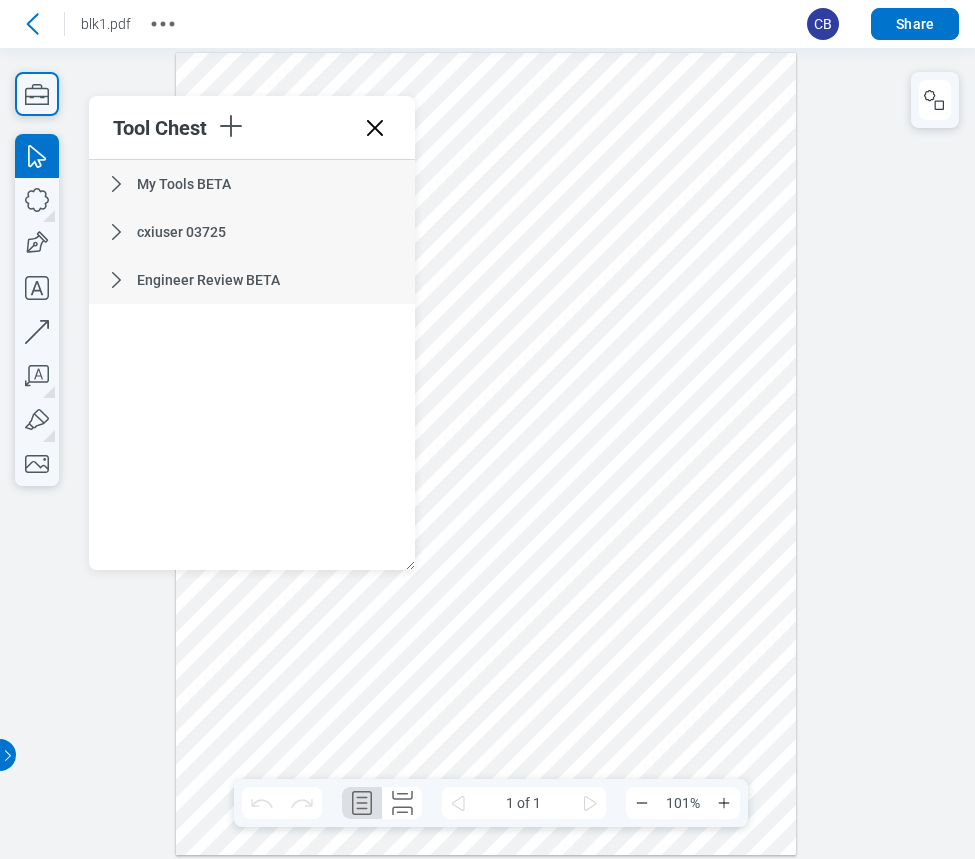 click 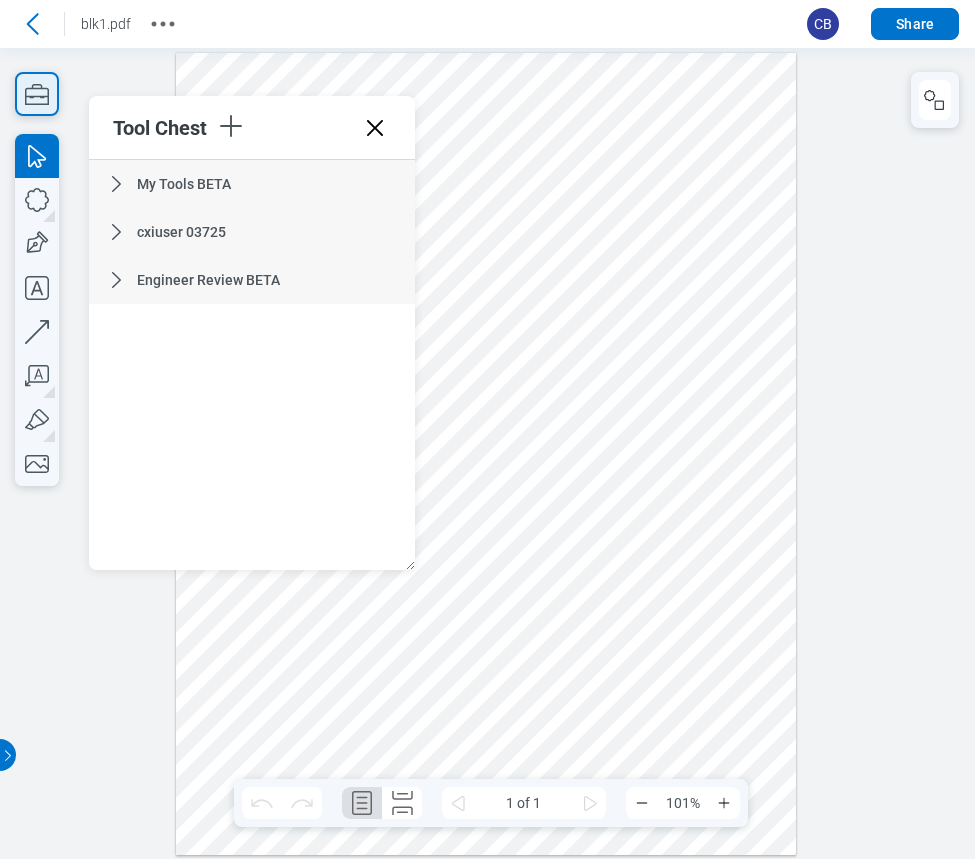 click 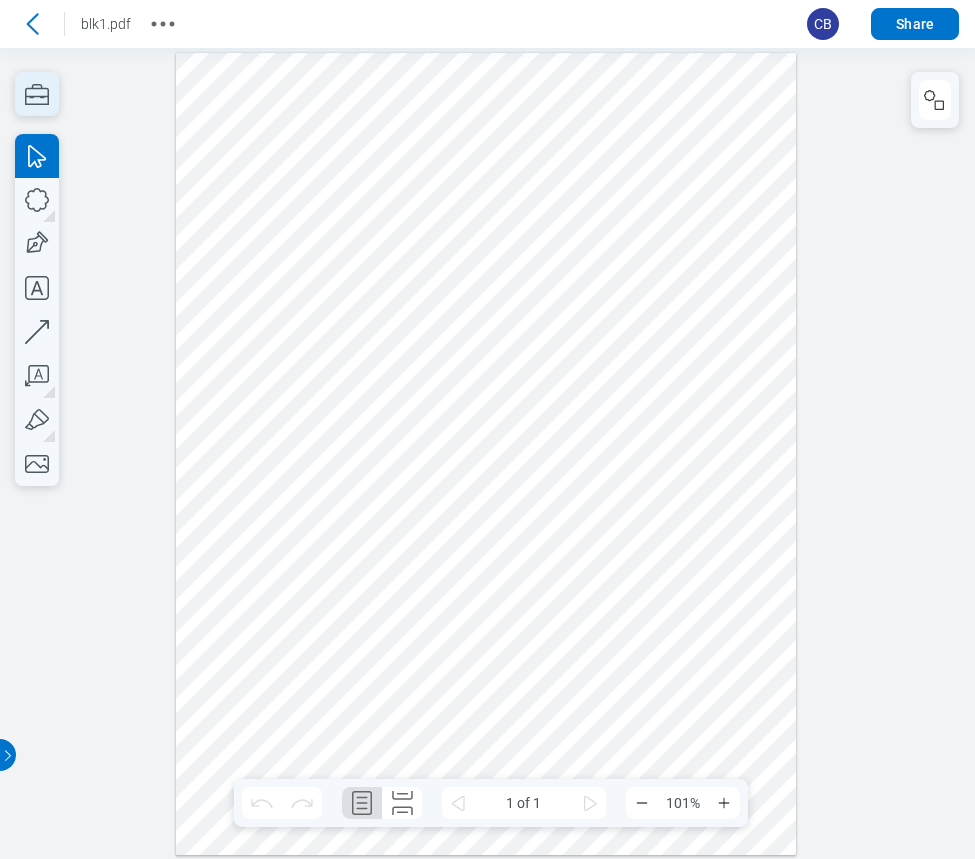 click 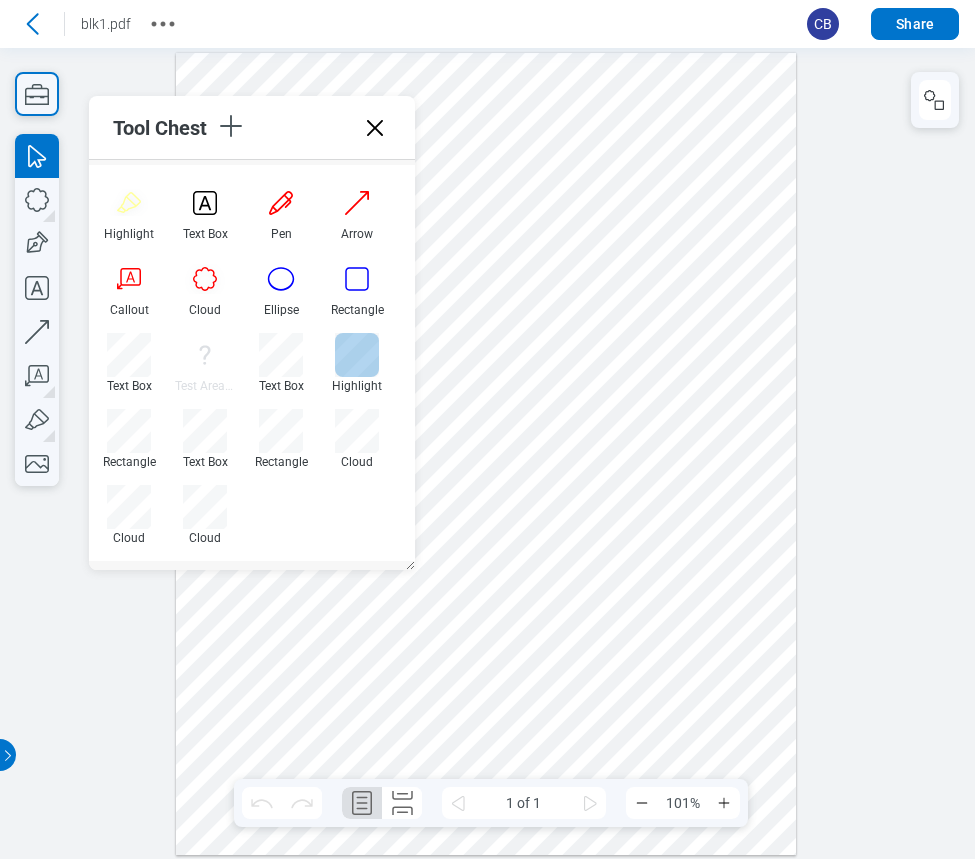 scroll, scrollTop: 5, scrollLeft: 0, axis: vertical 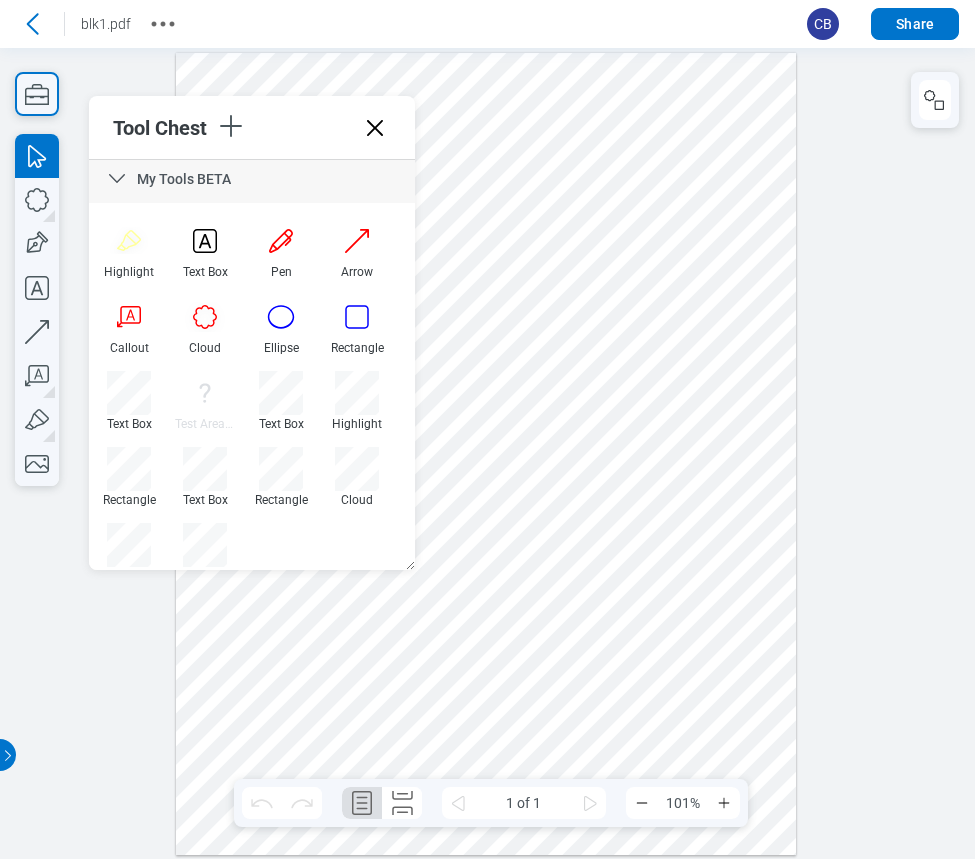 click 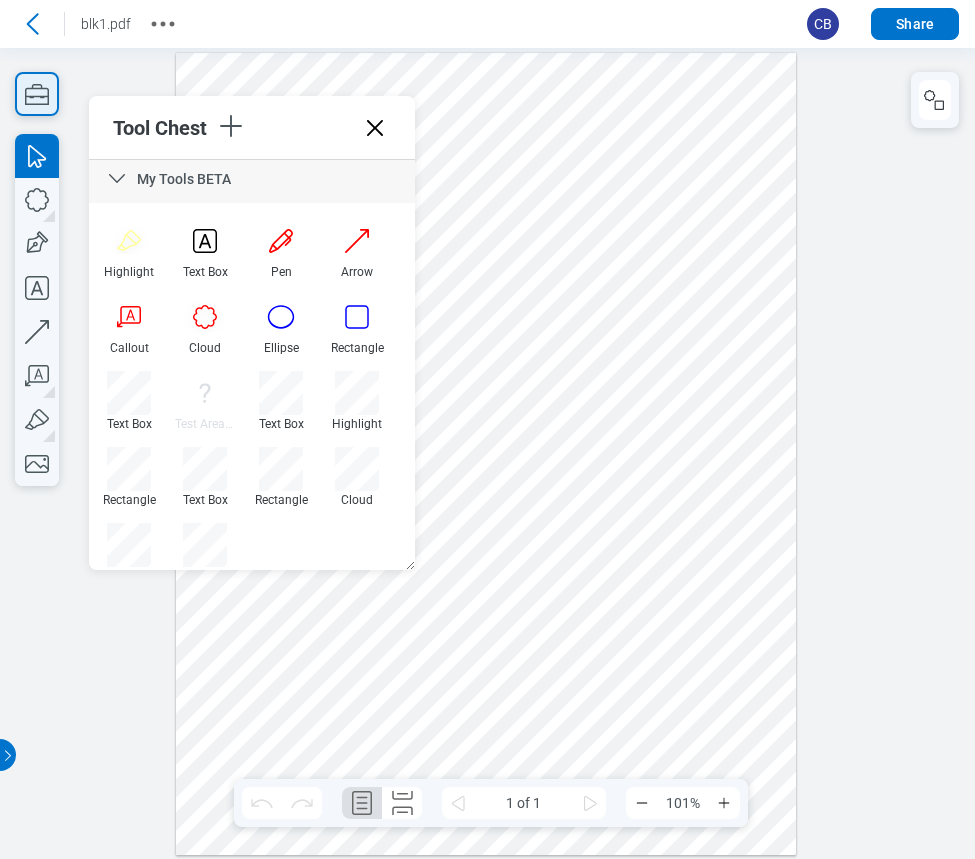 click 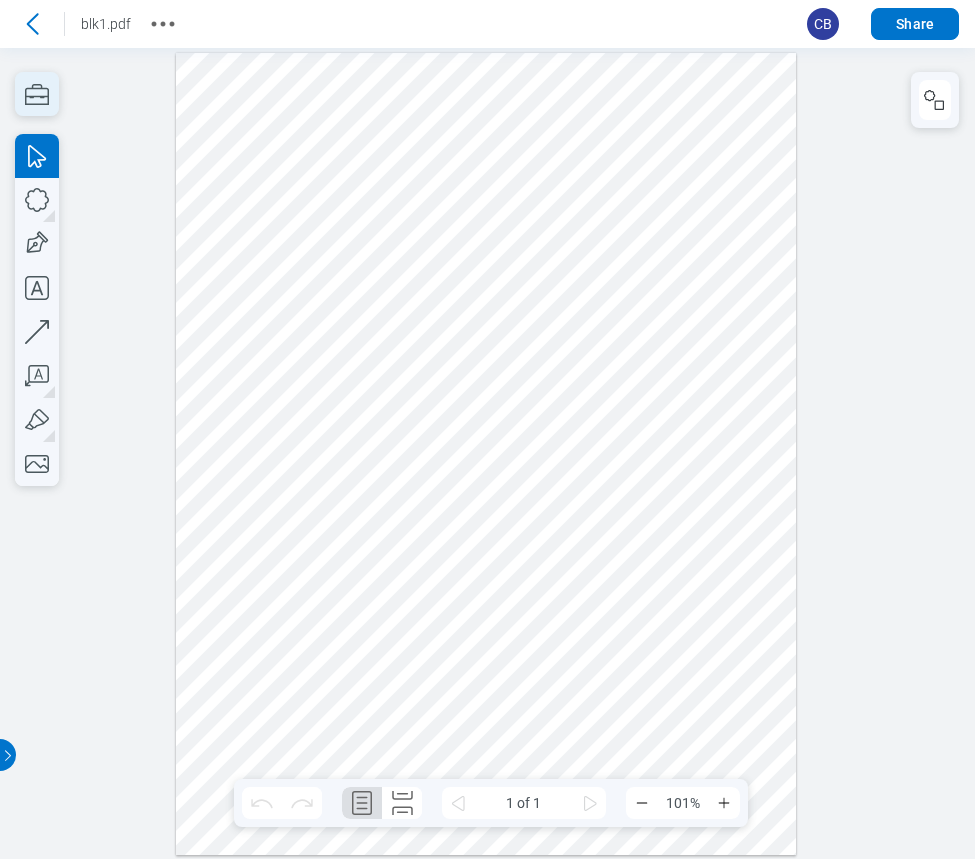 click 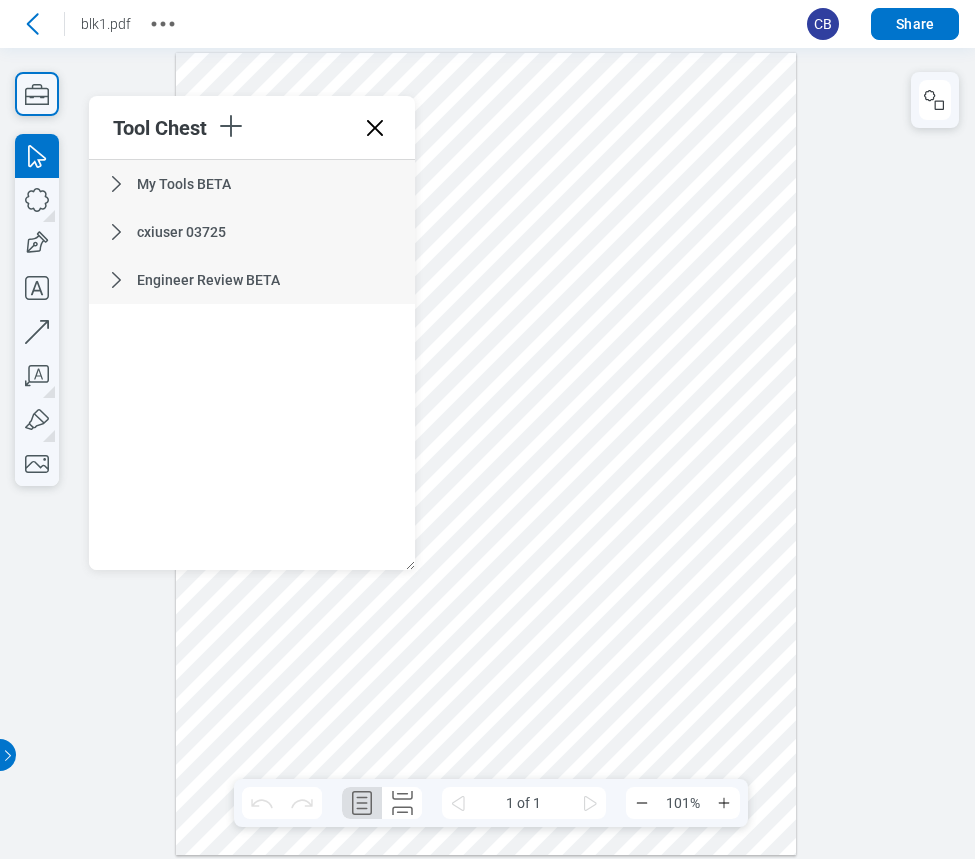 click 